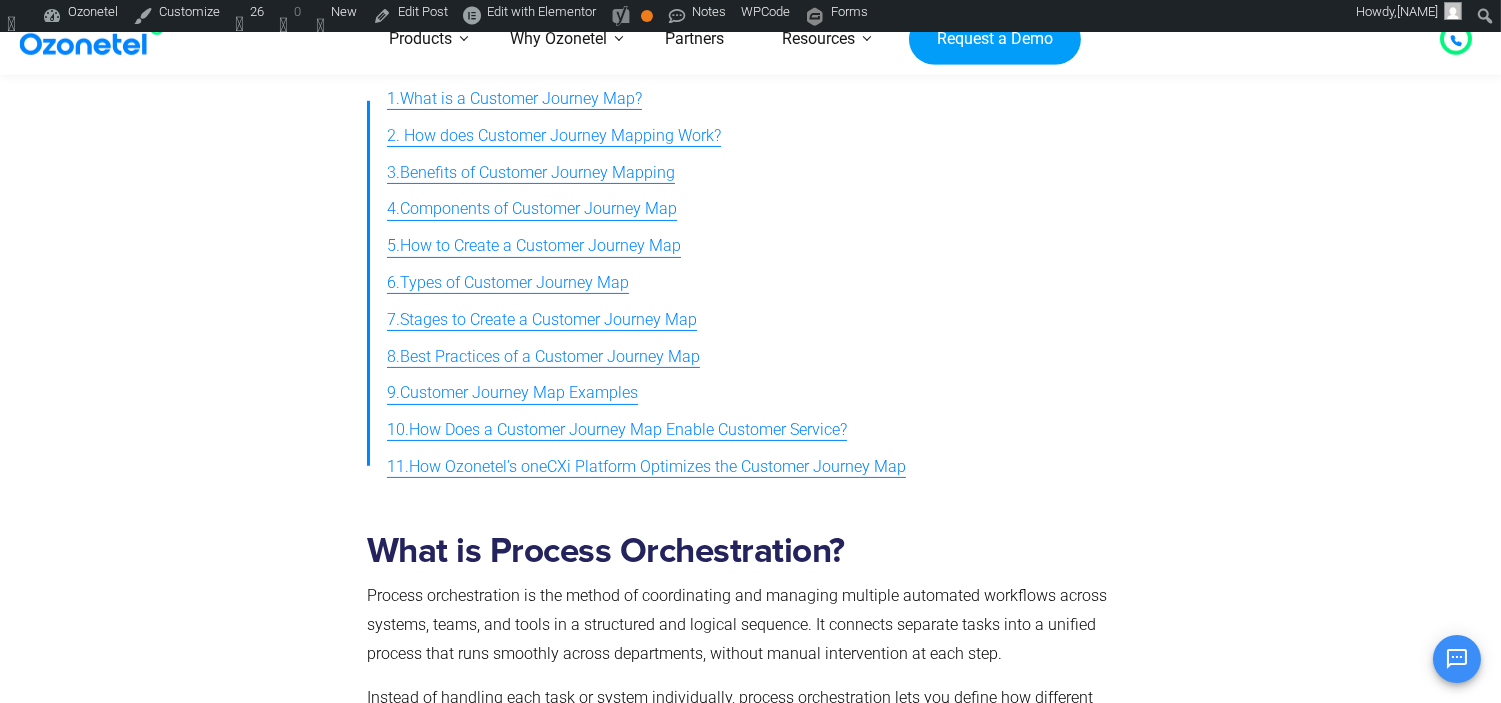 scroll, scrollTop: 777, scrollLeft: 0, axis: vertical 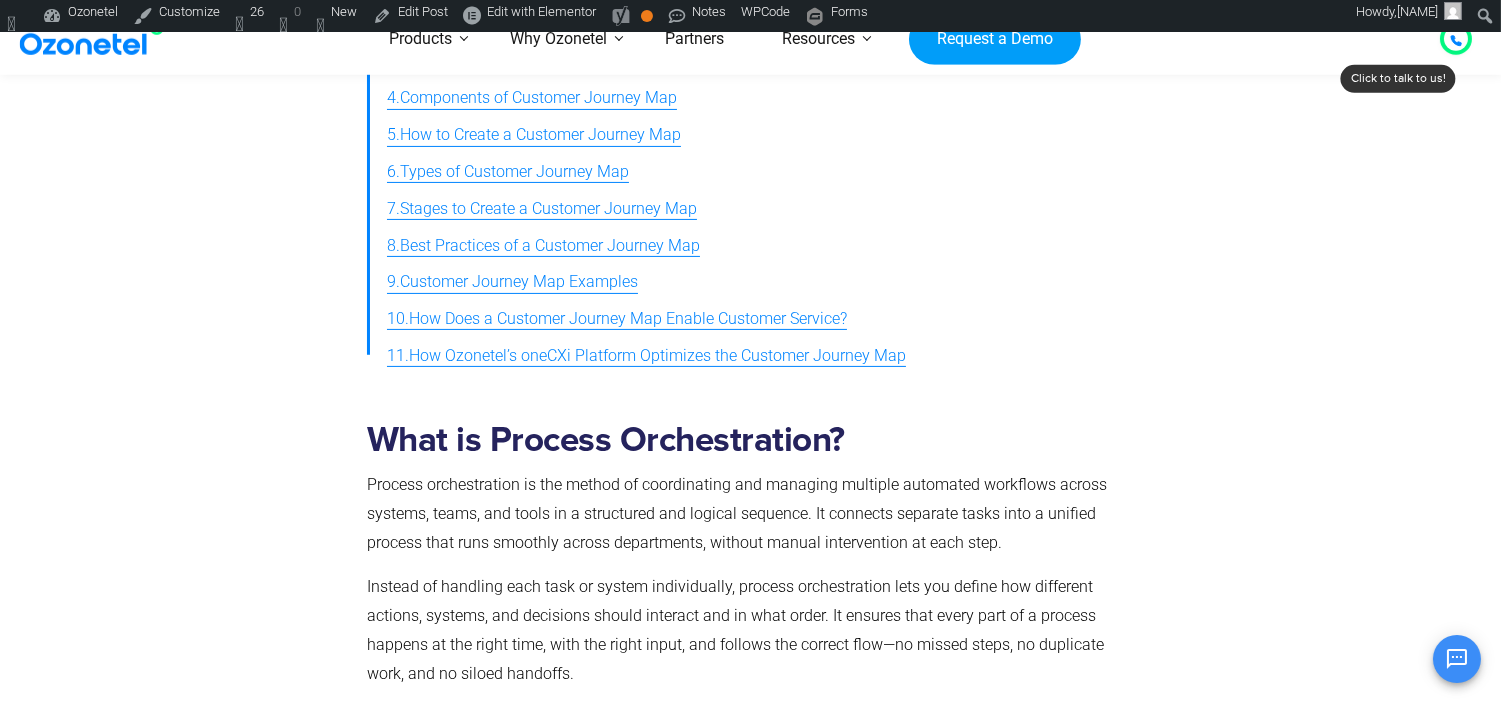 click on "What is Process Orchestration? Process orchestration is the method of coordinating and managing multiple automated workflows across systems, teams, and tools in a structured and logical sequence. It connects separate tasks into a unified process that runs smoothly across departments, without manual intervention at each step. Instead of handling each task or system individually, process orchestration lets you define how different actions, systems, and decisions should interact and in what order. It ensures that every part of a process happens at the right time, with the right input, and follows the correct flow—no missed steps, no duplicate work, and no siloed handoffs. For example, in a  customer onboarding  process, process orchestration can automatically link form submissions to identity verification, account creation, welcome email dispatch, and internal alerts, all handled across different systems, without manual coordination." at bounding box center (746, 605) 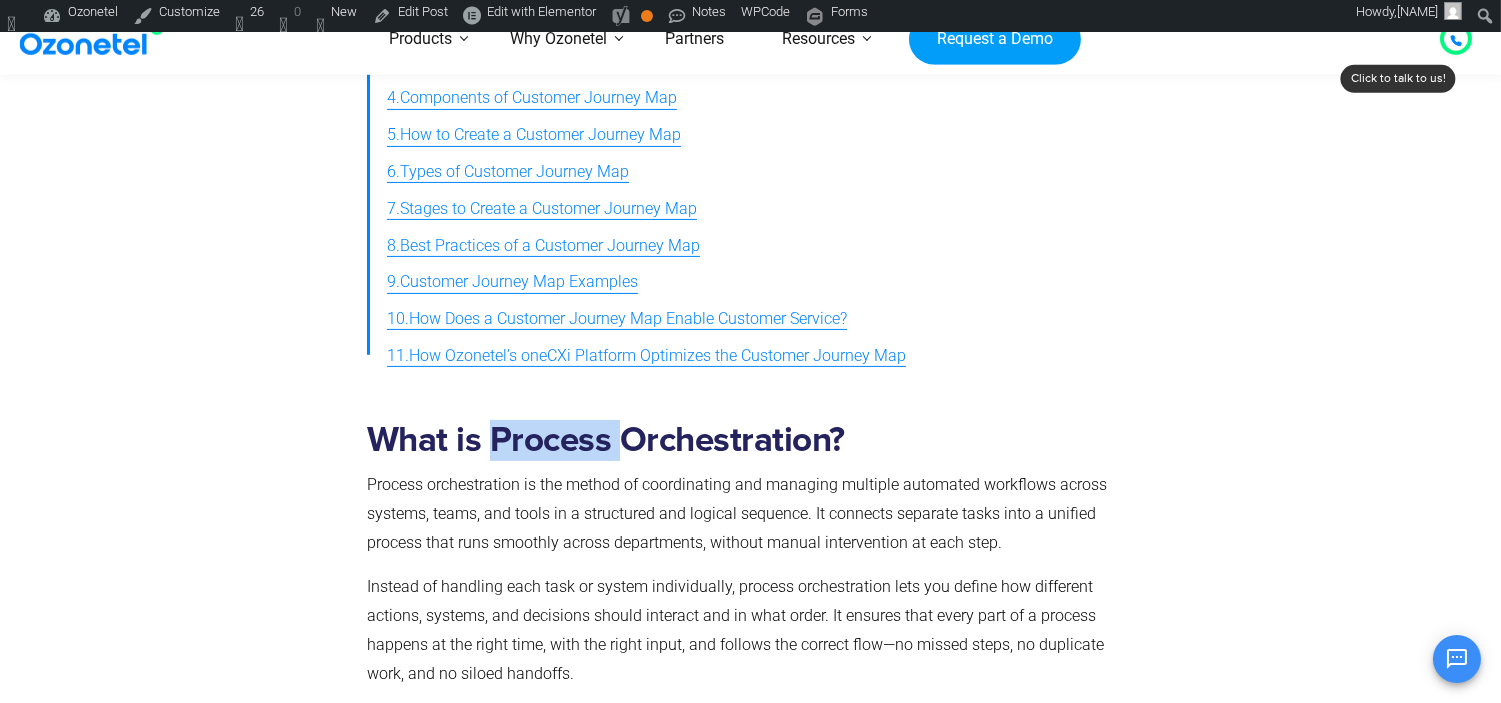 click on "What is Process Orchestration?" at bounding box center [746, 440] 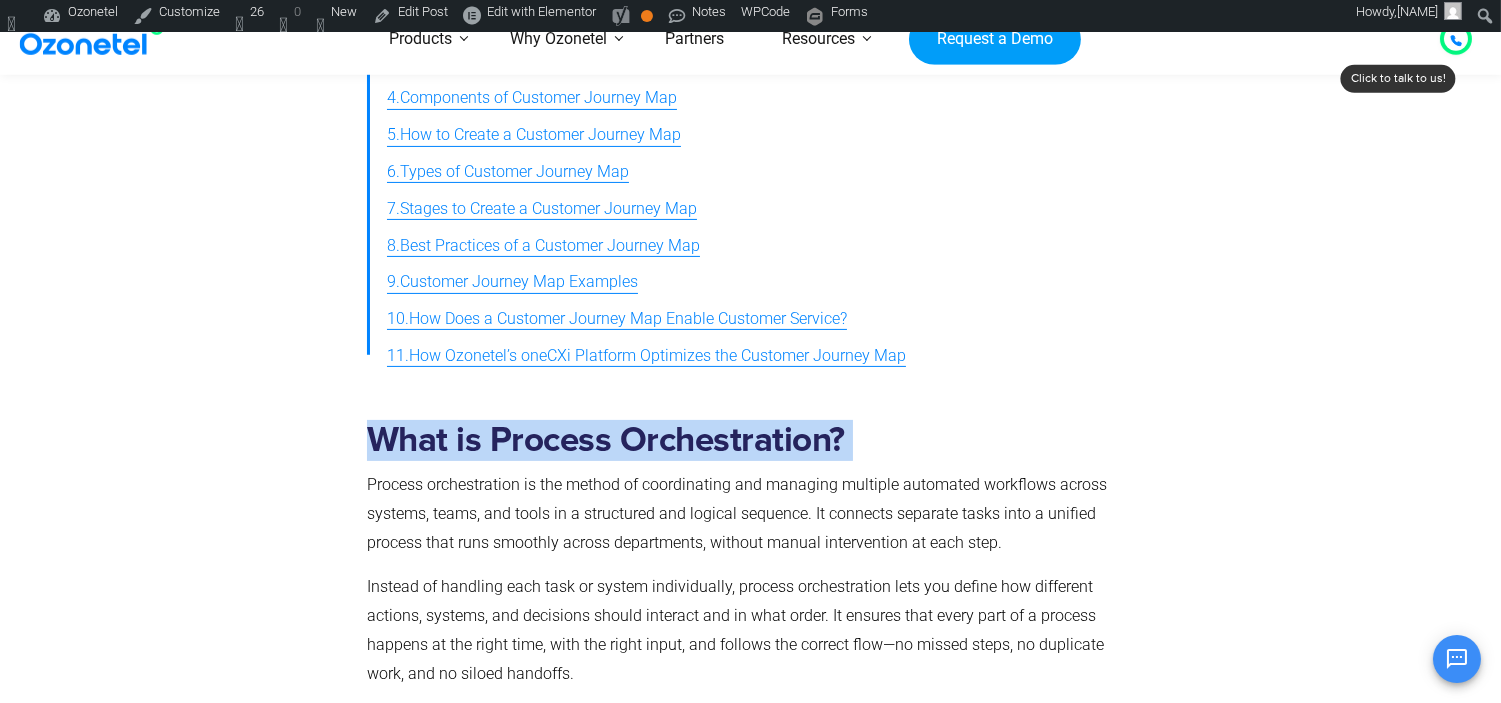 click on "What is Process Orchestration?" at bounding box center (746, 440) 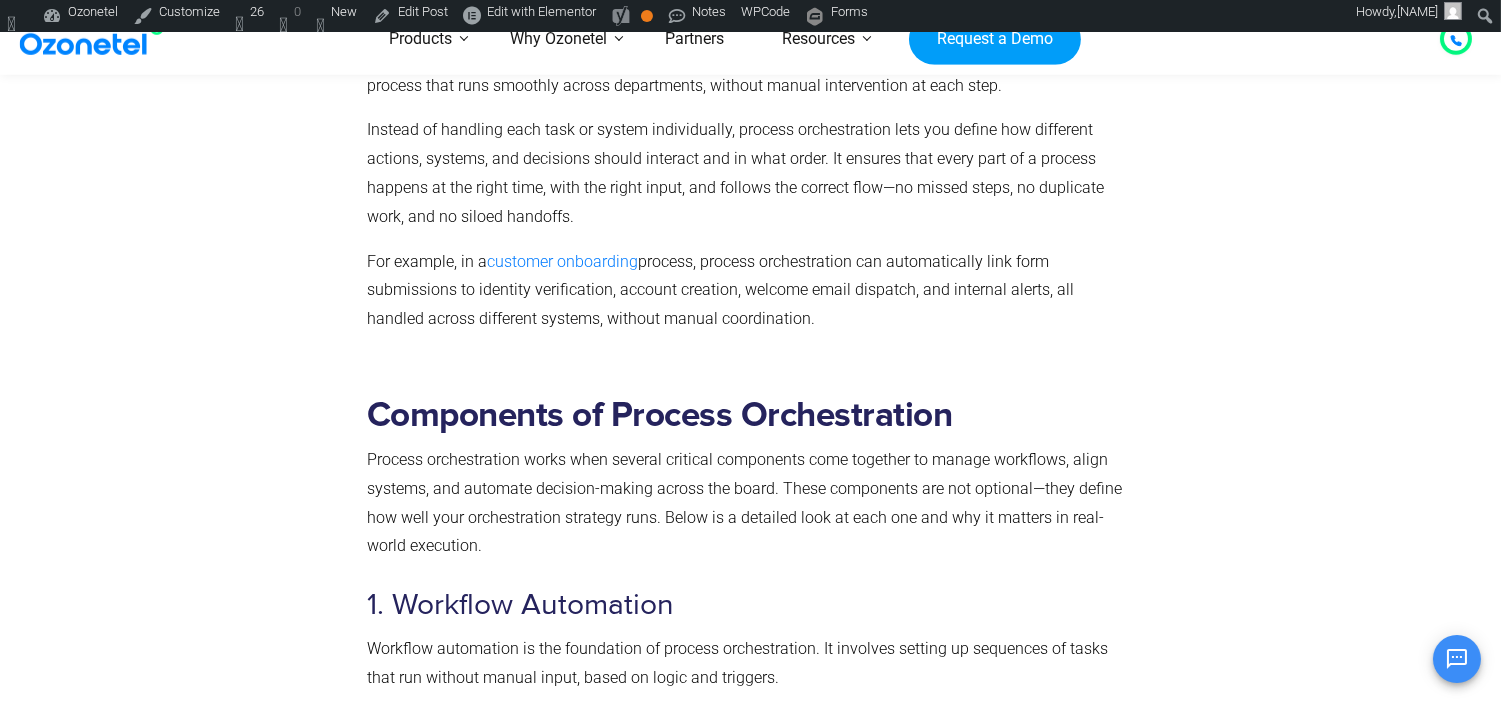 scroll, scrollTop: 1555, scrollLeft: 0, axis: vertical 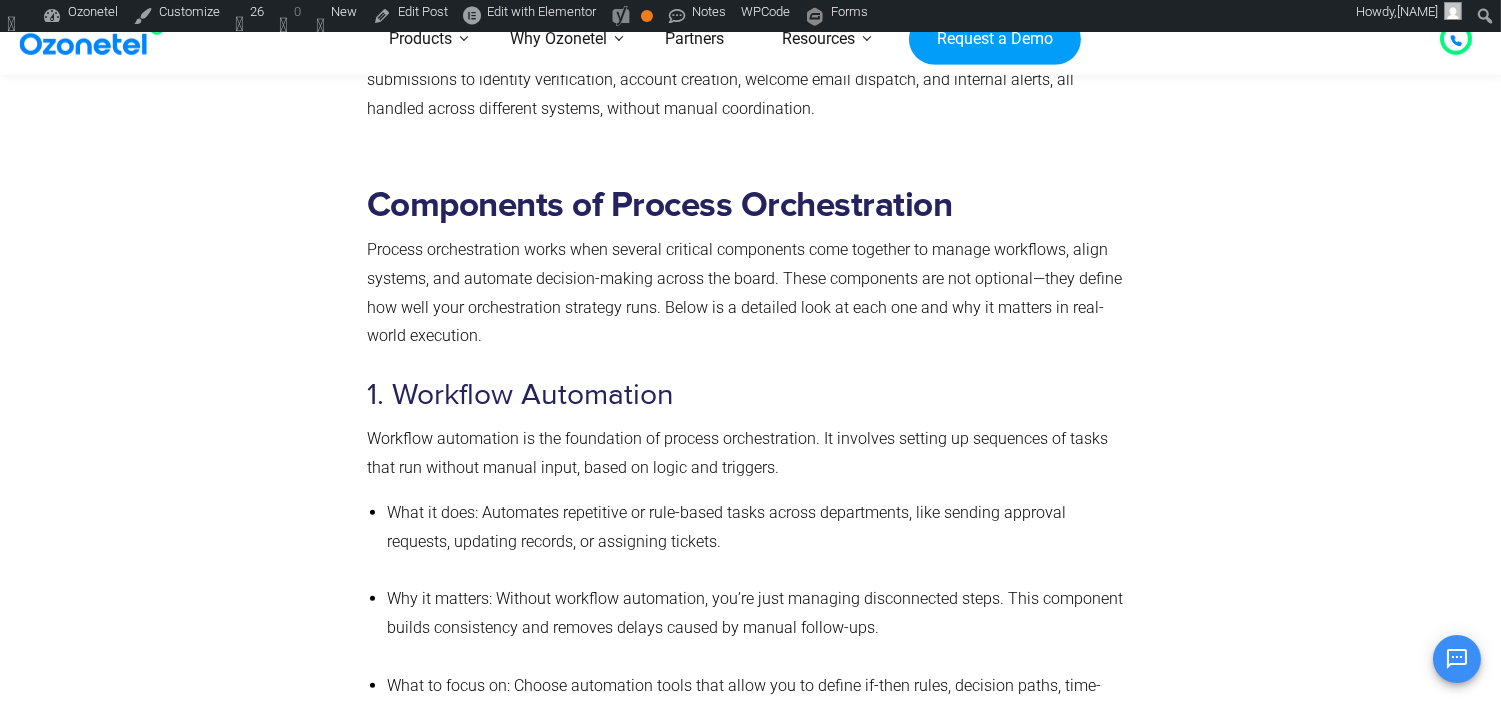 click on "Components of Process Orchestration" at bounding box center [746, 205] 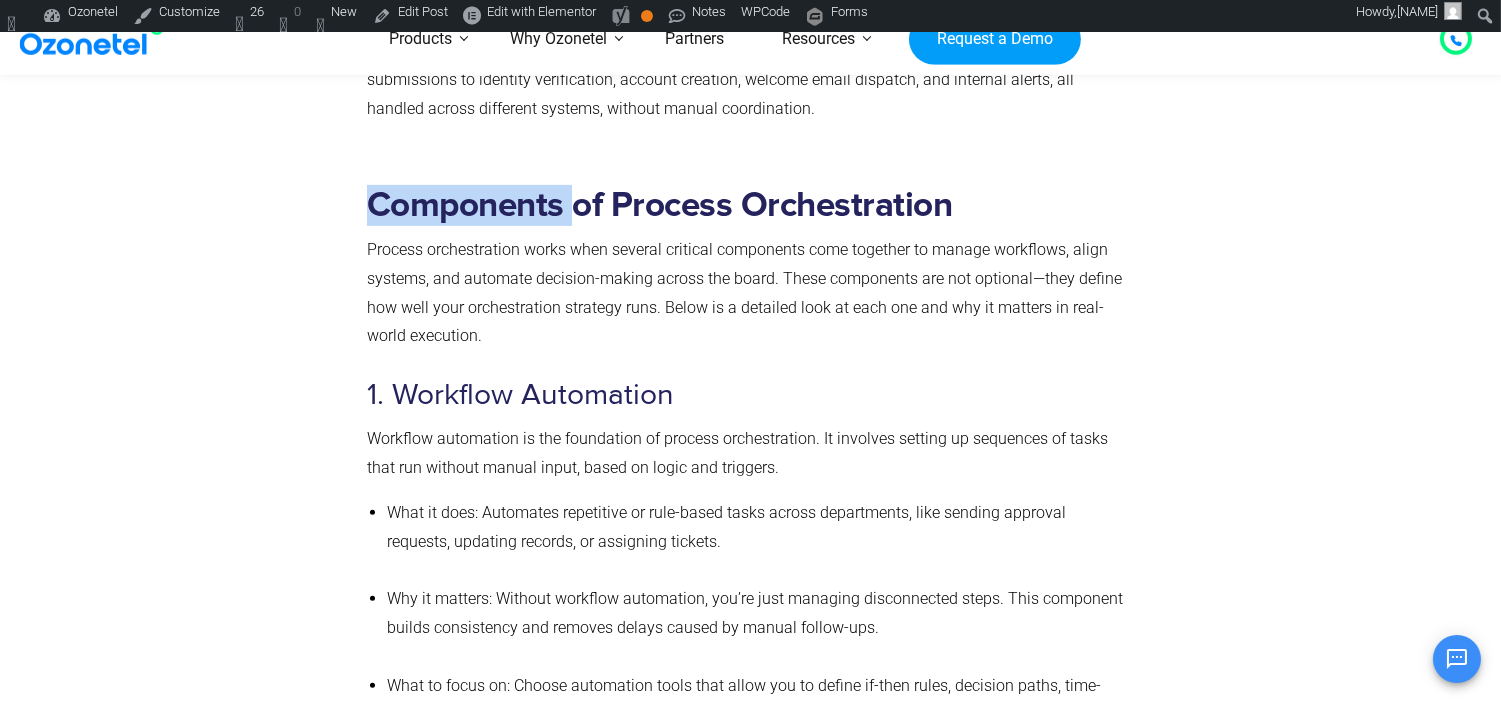 click on "Components of Process Orchestration" at bounding box center (746, 205) 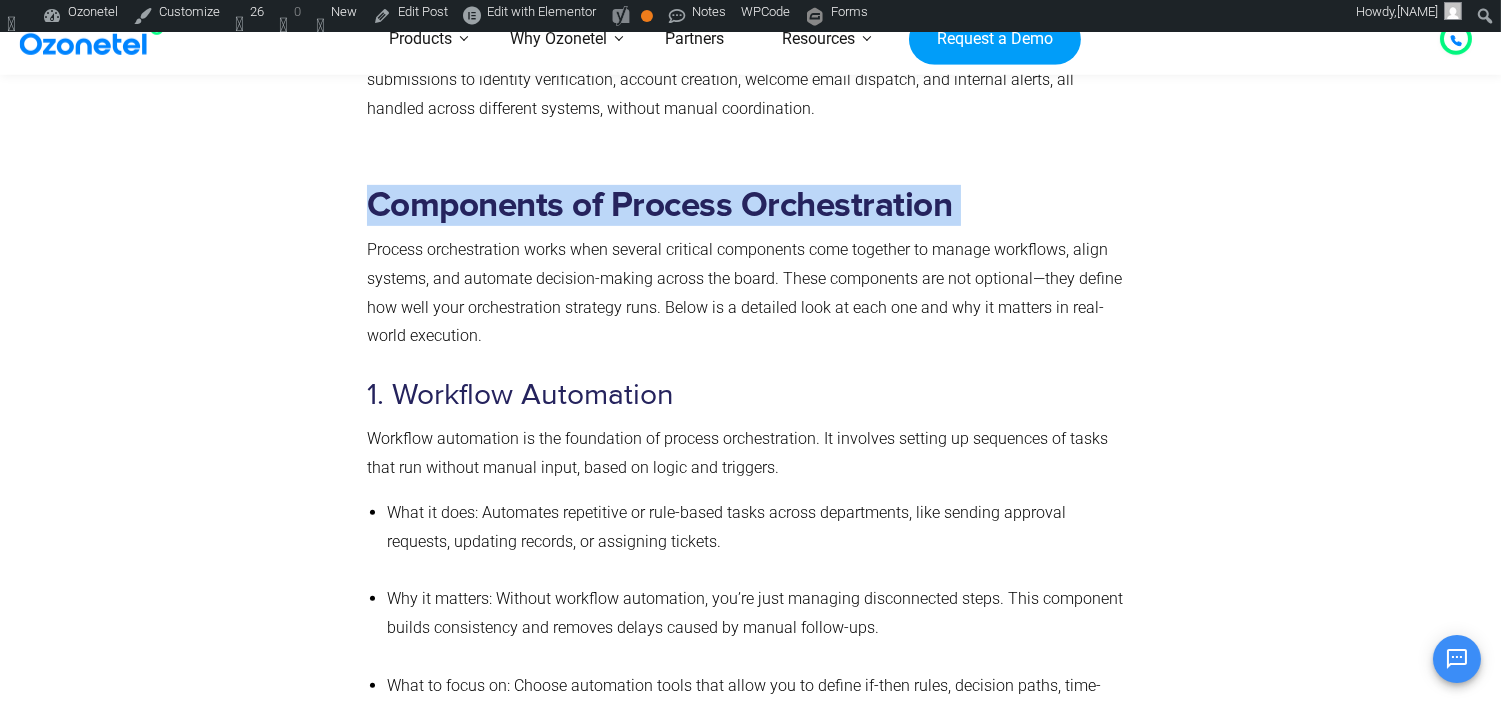 click on "Components of Process Orchestration" at bounding box center (746, 205) 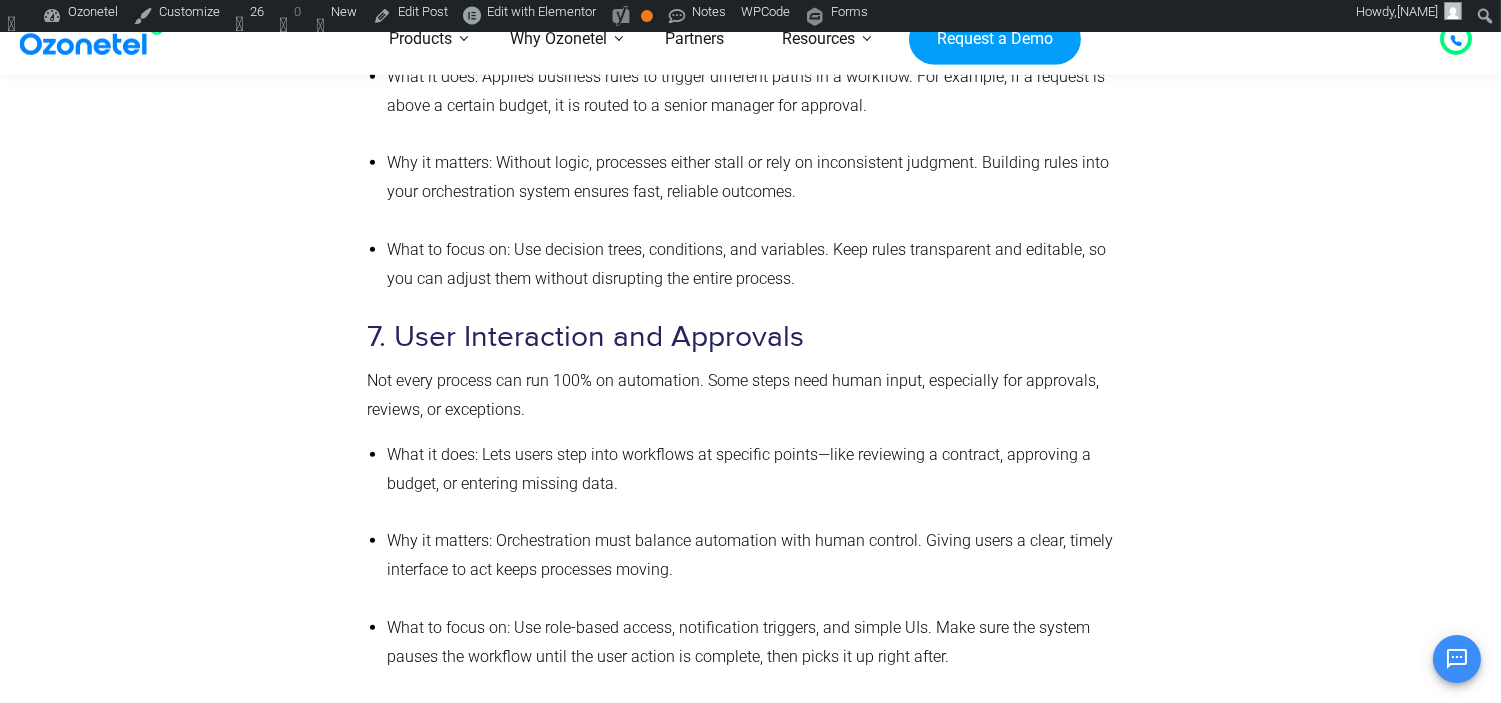 scroll, scrollTop: 4222, scrollLeft: 0, axis: vertical 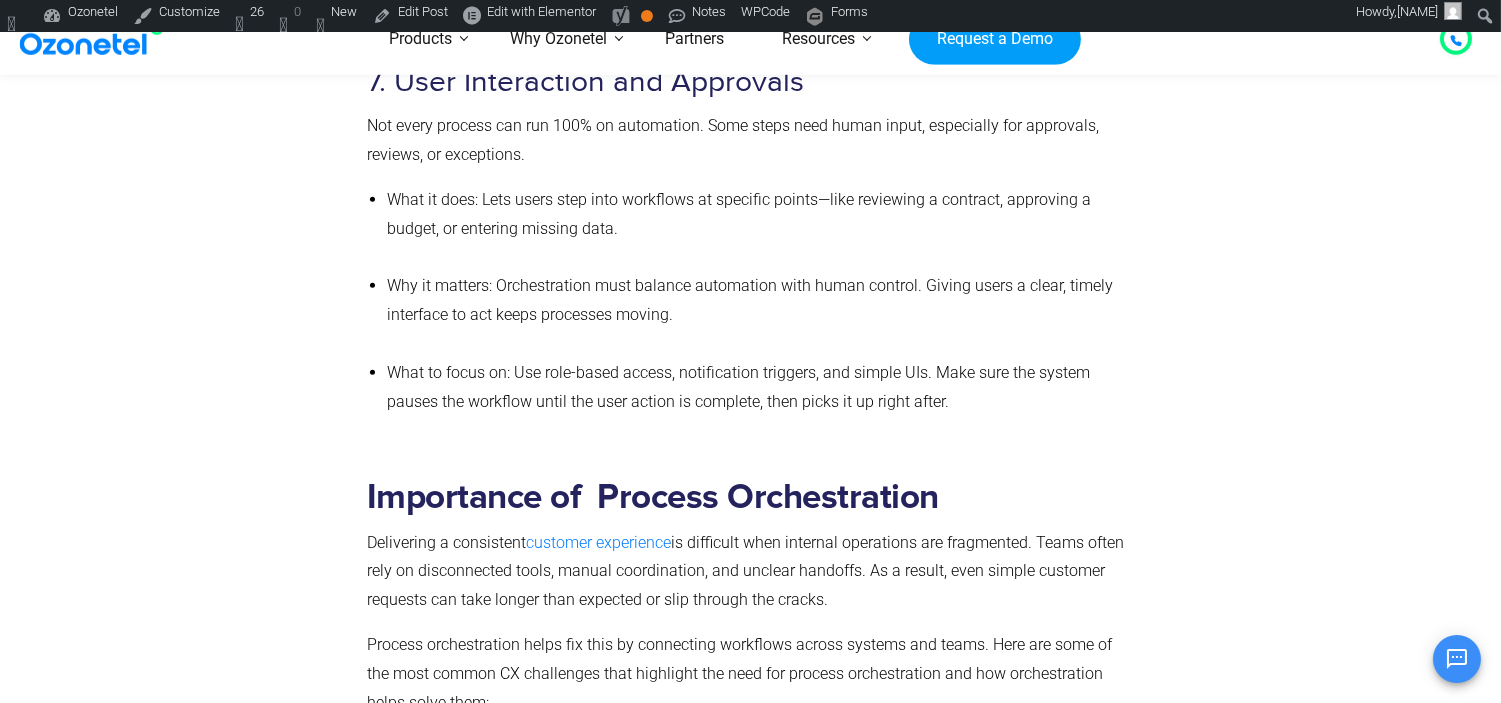 click on "Importance of  Process Orchestration" at bounding box center [746, 497] 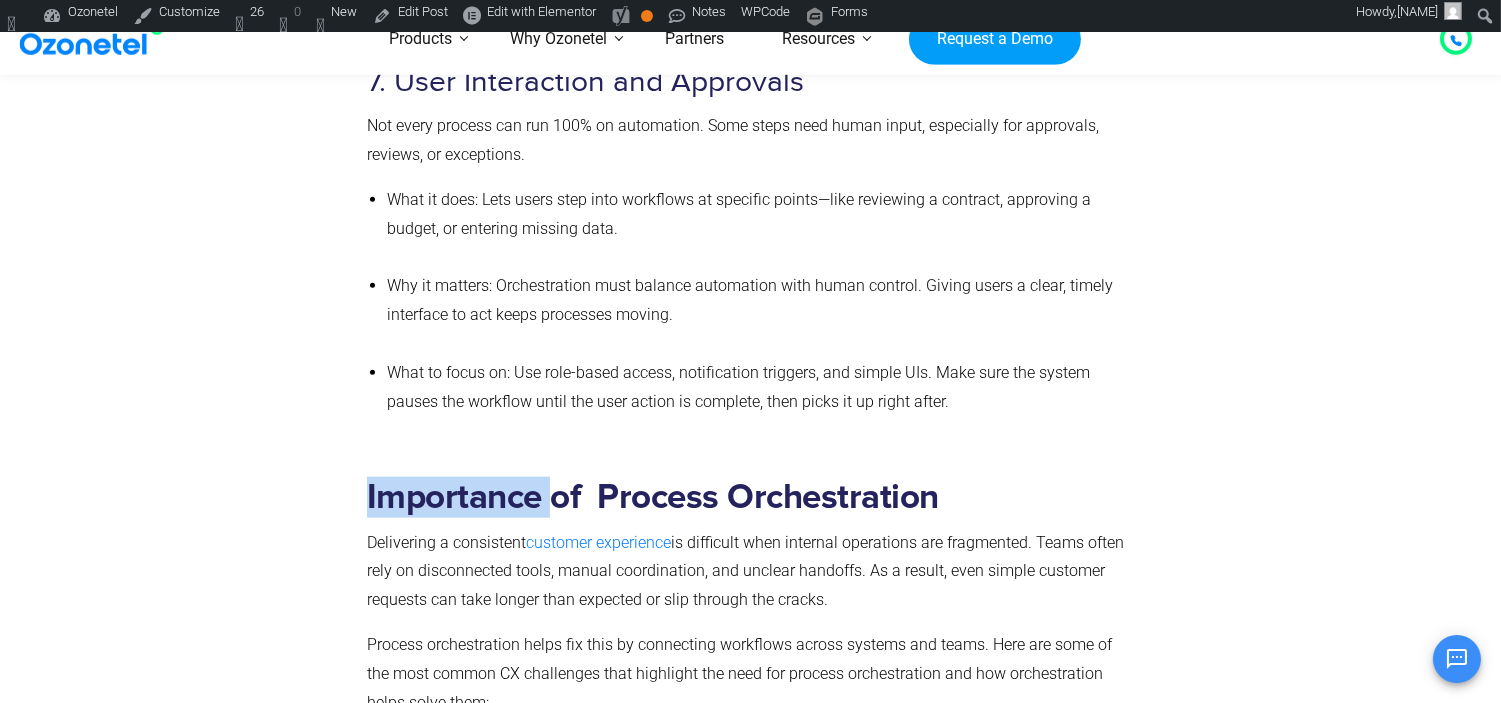 click on "Importance of  Process Orchestration" at bounding box center (746, 497) 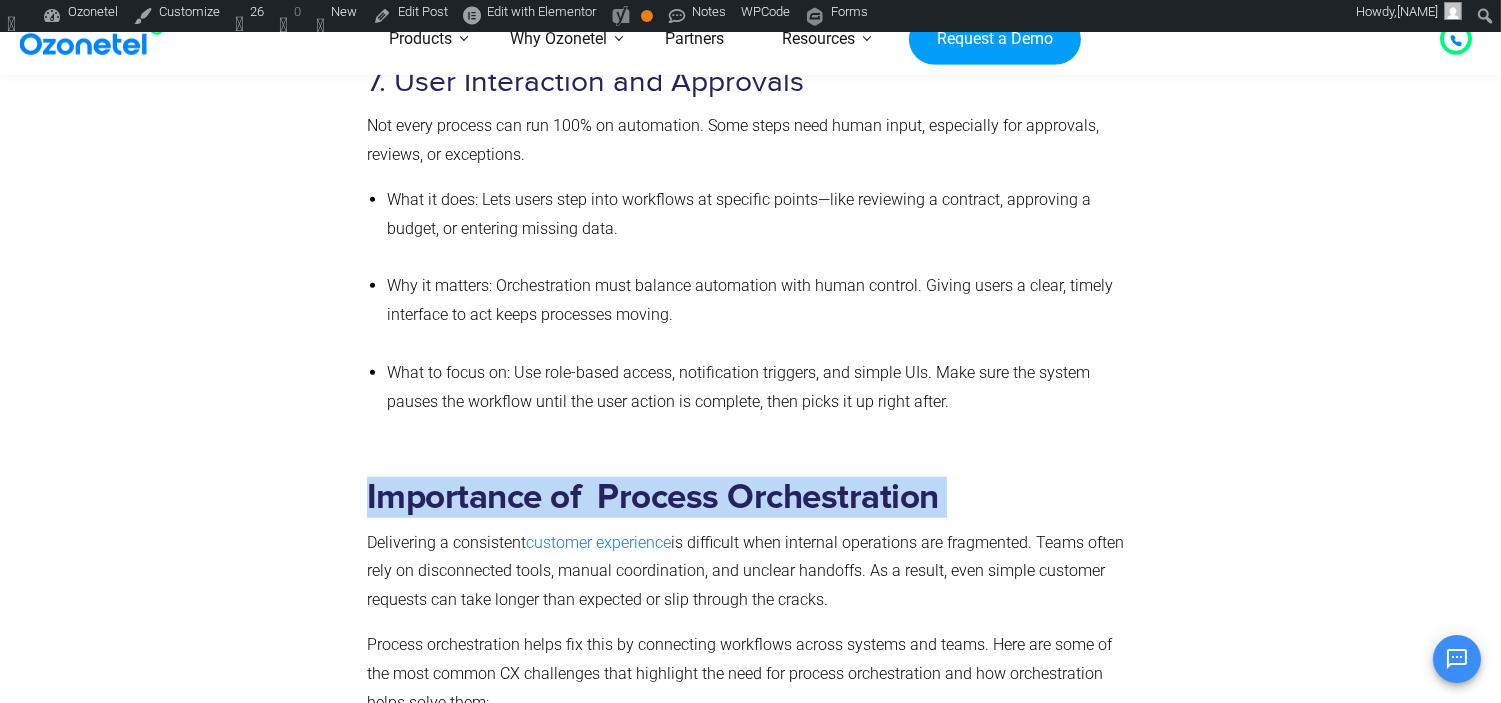 click on "Importance of  Process Orchestration" at bounding box center (746, 497) 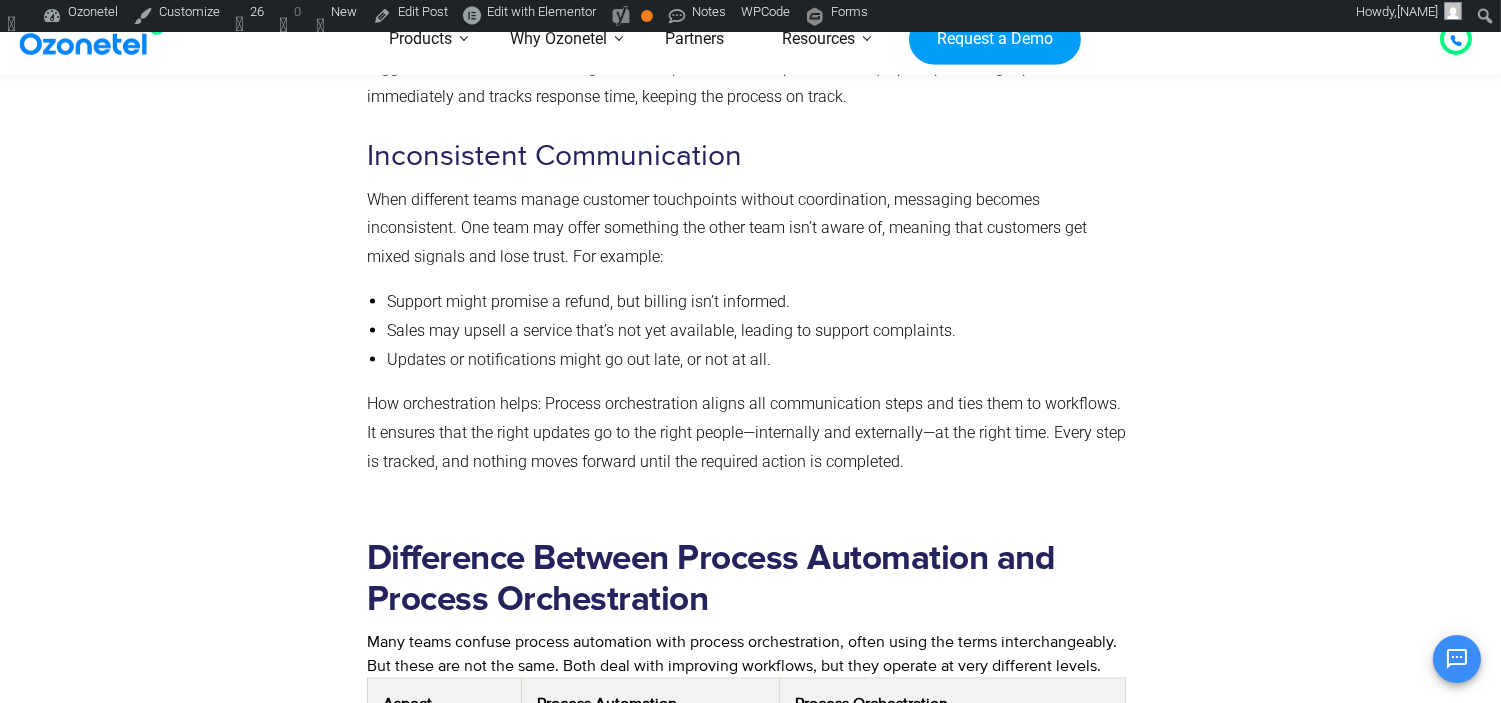 scroll, scrollTop: 6333, scrollLeft: 0, axis: vertical 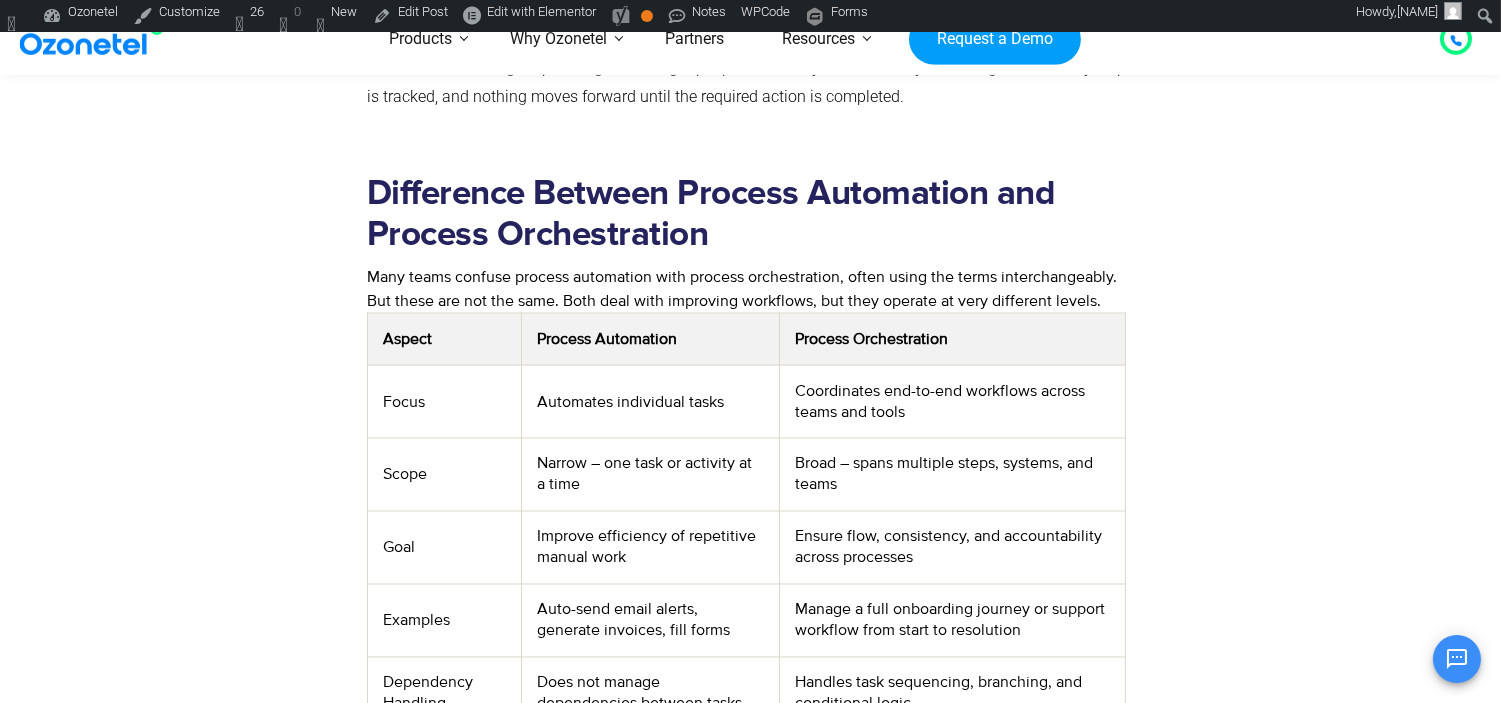 click on "Difference Between Process Automation and Process Orchestration" at bounding box center (746, 214) 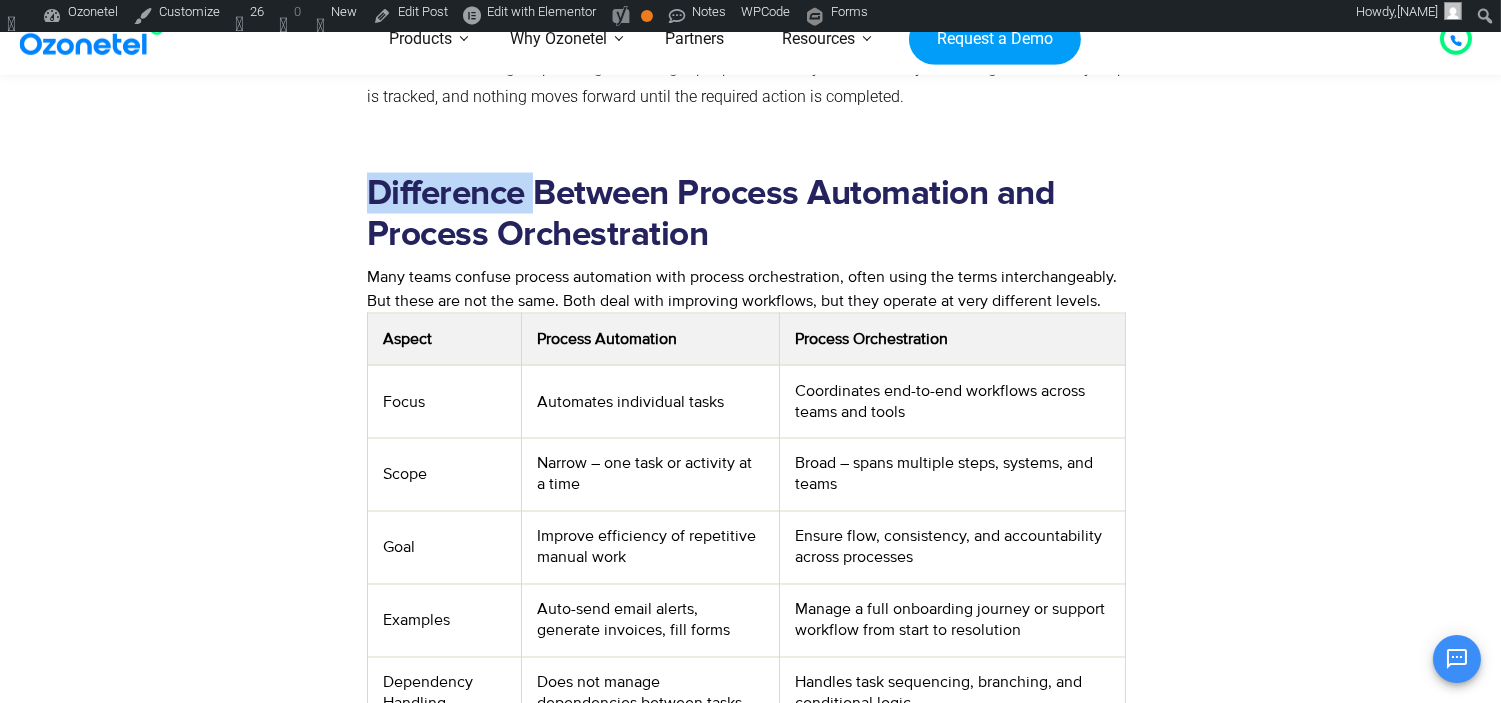 click on "Difference Between Process Automation and Process Orchestration" at bounding box center [746, 214] 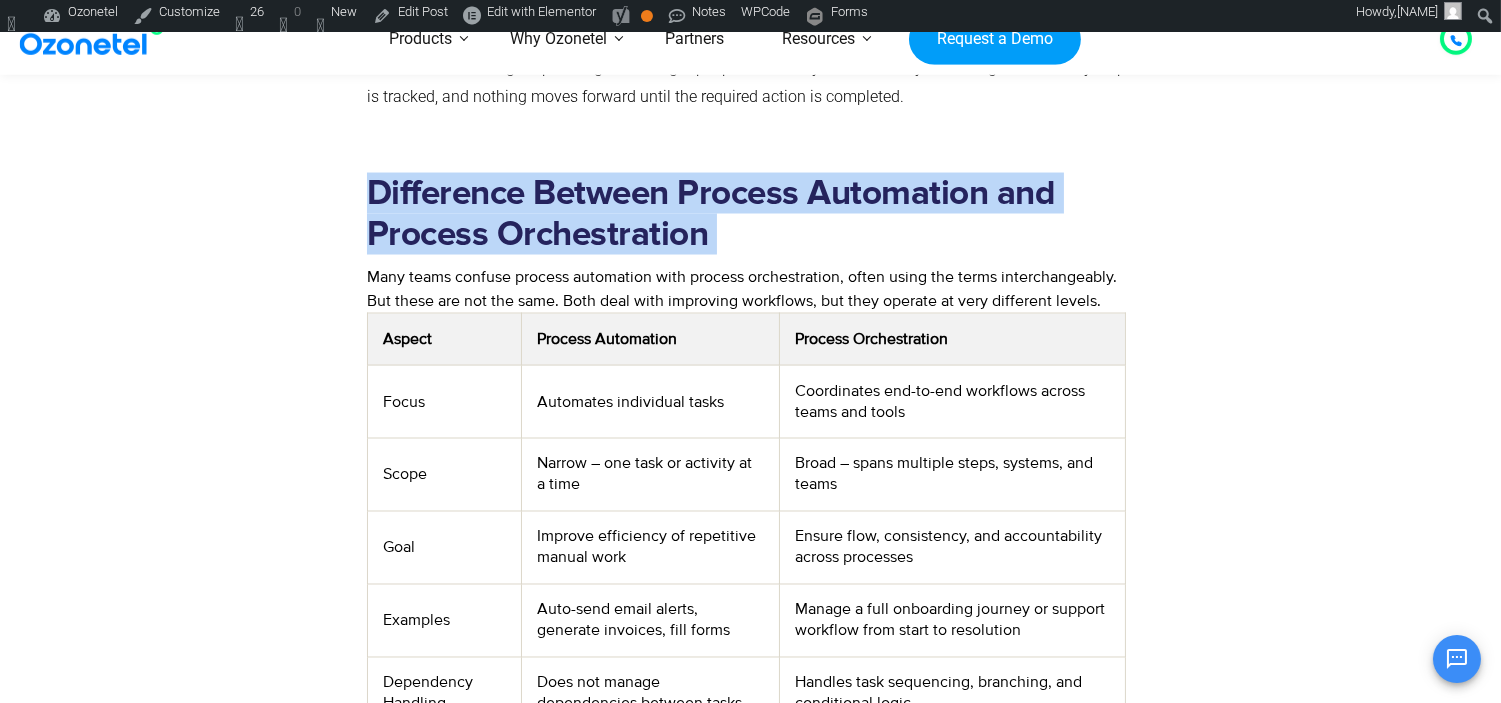 click on "Difference Between Process Automation and Process Orchestration" at bounding box center (746, 214) 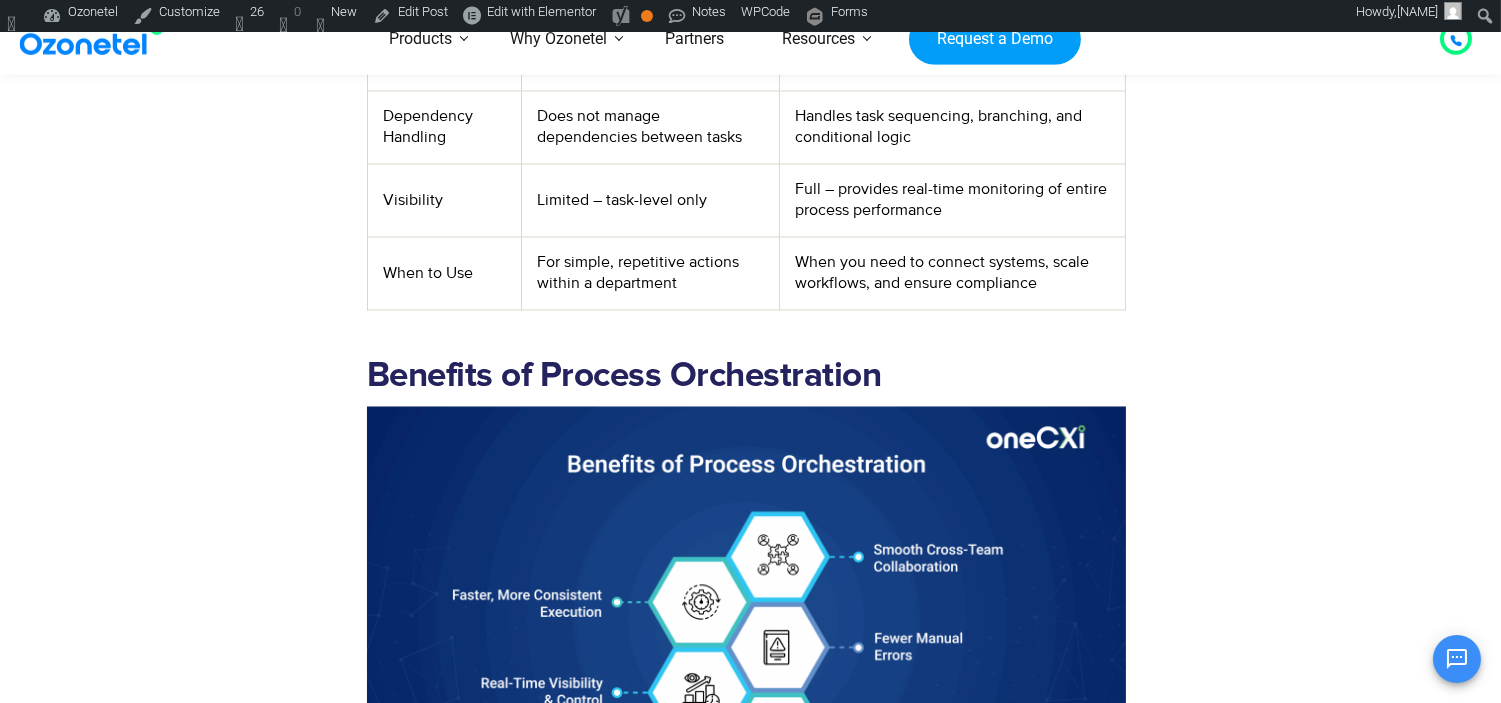 scroll, scrollTop: 6888, scrollLeft: 0, axis: vertical 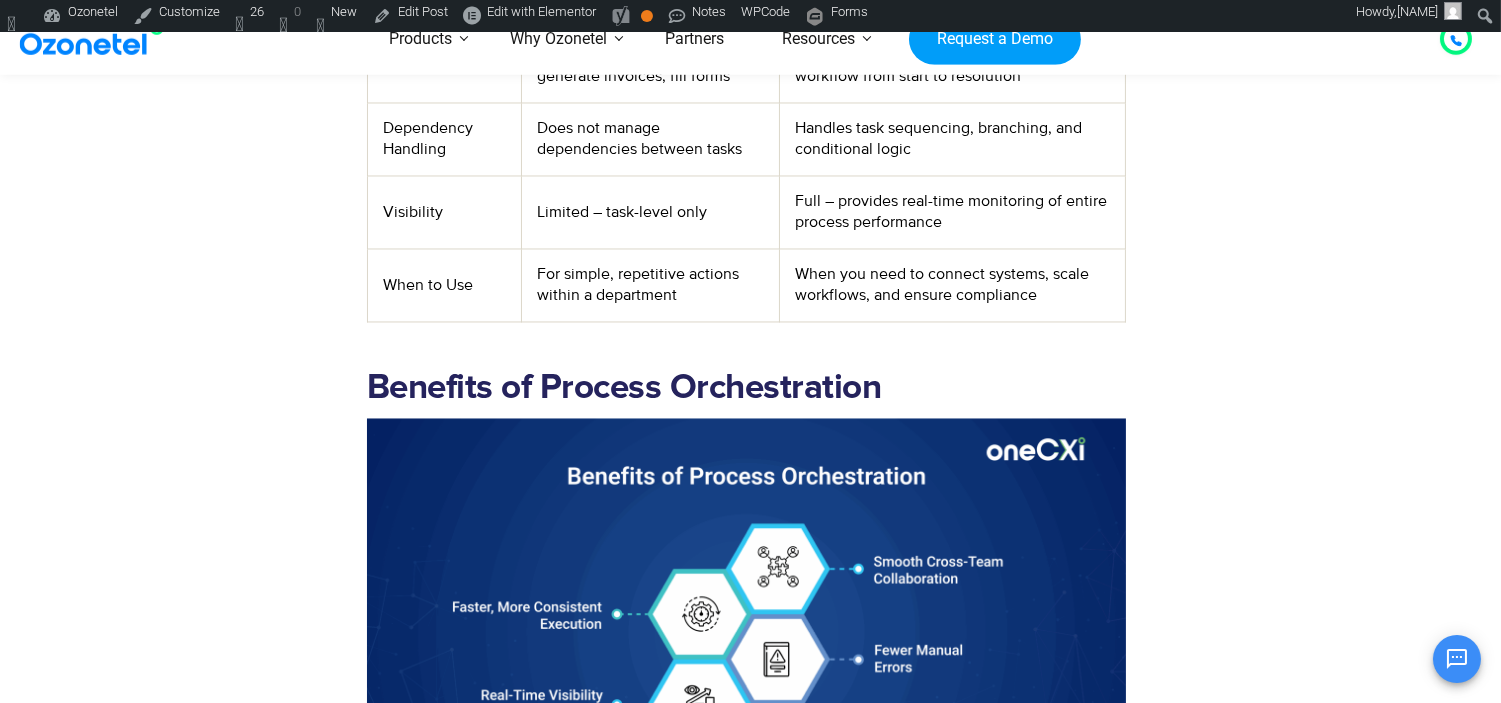click on "Benefits of Process Orchestration" at bounding box center (746, 387) 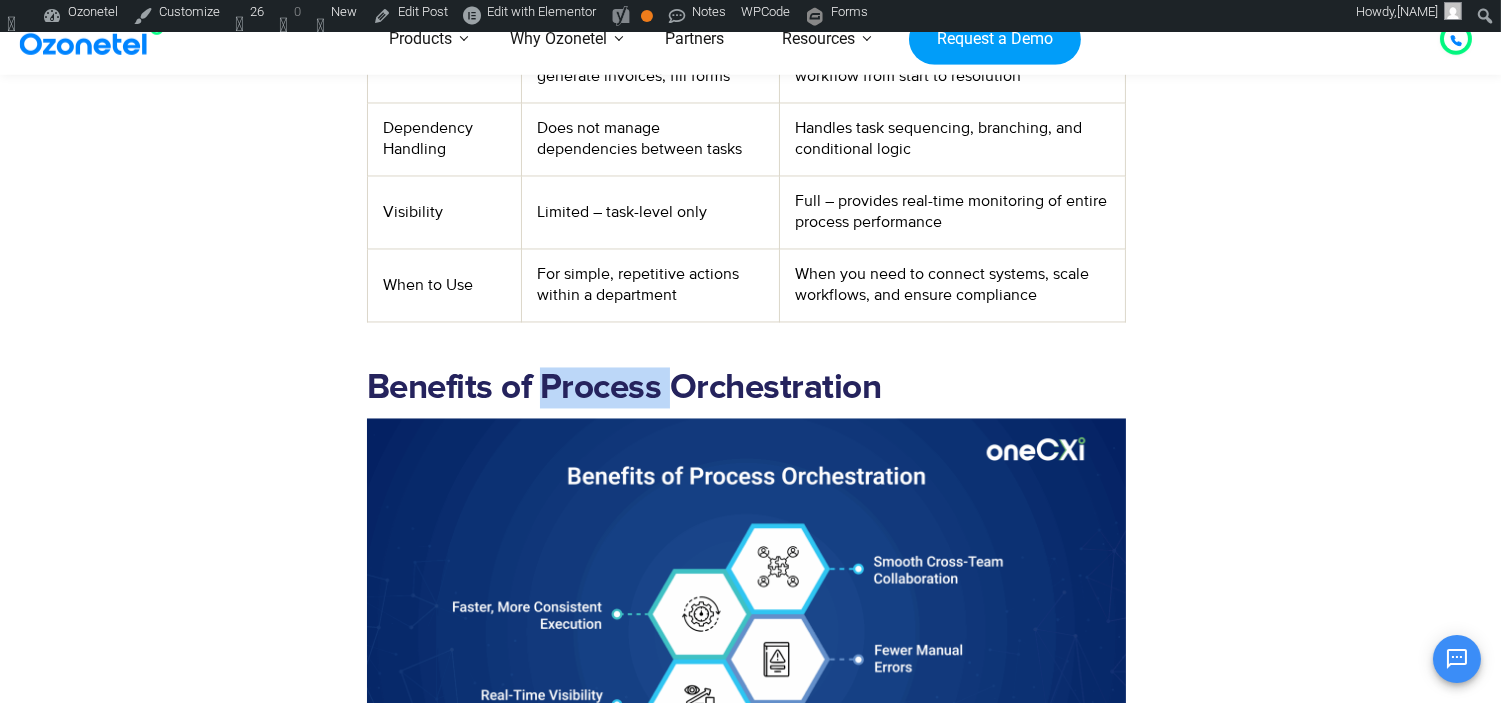 click on "Benefits of Process Orchestration" at bounding box center (746, 387) 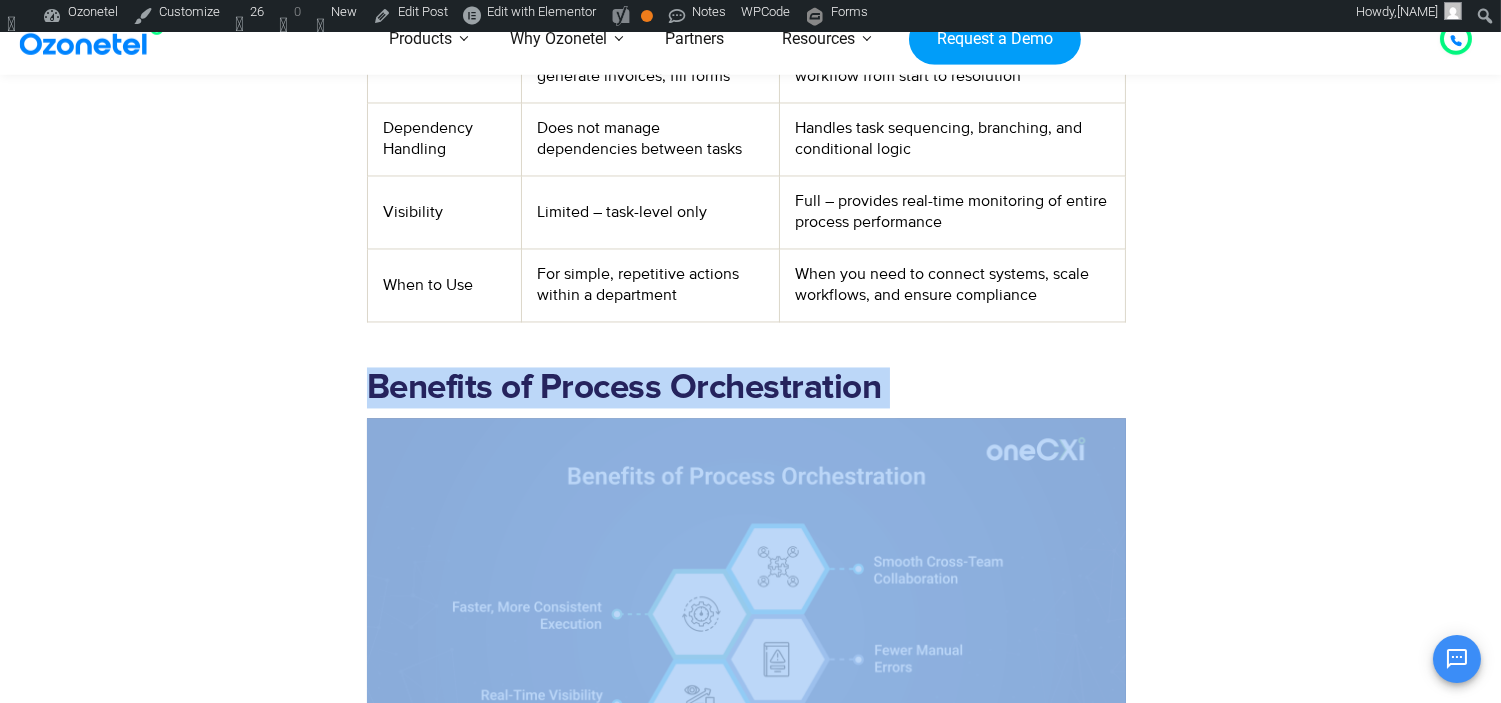 click on "Benefits of Process Orchestration" at bounding box center [746, 387] 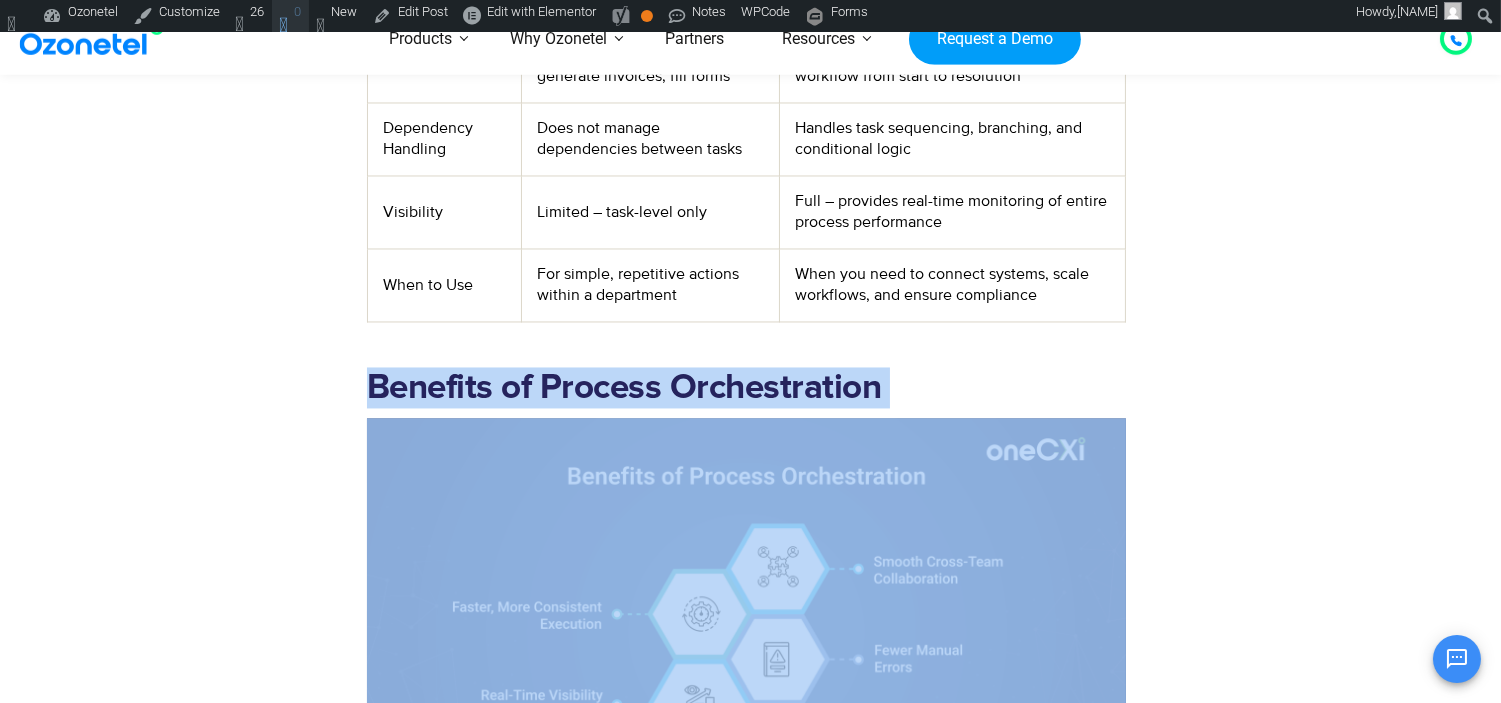 copy on "Benefits of Process Orchestration" 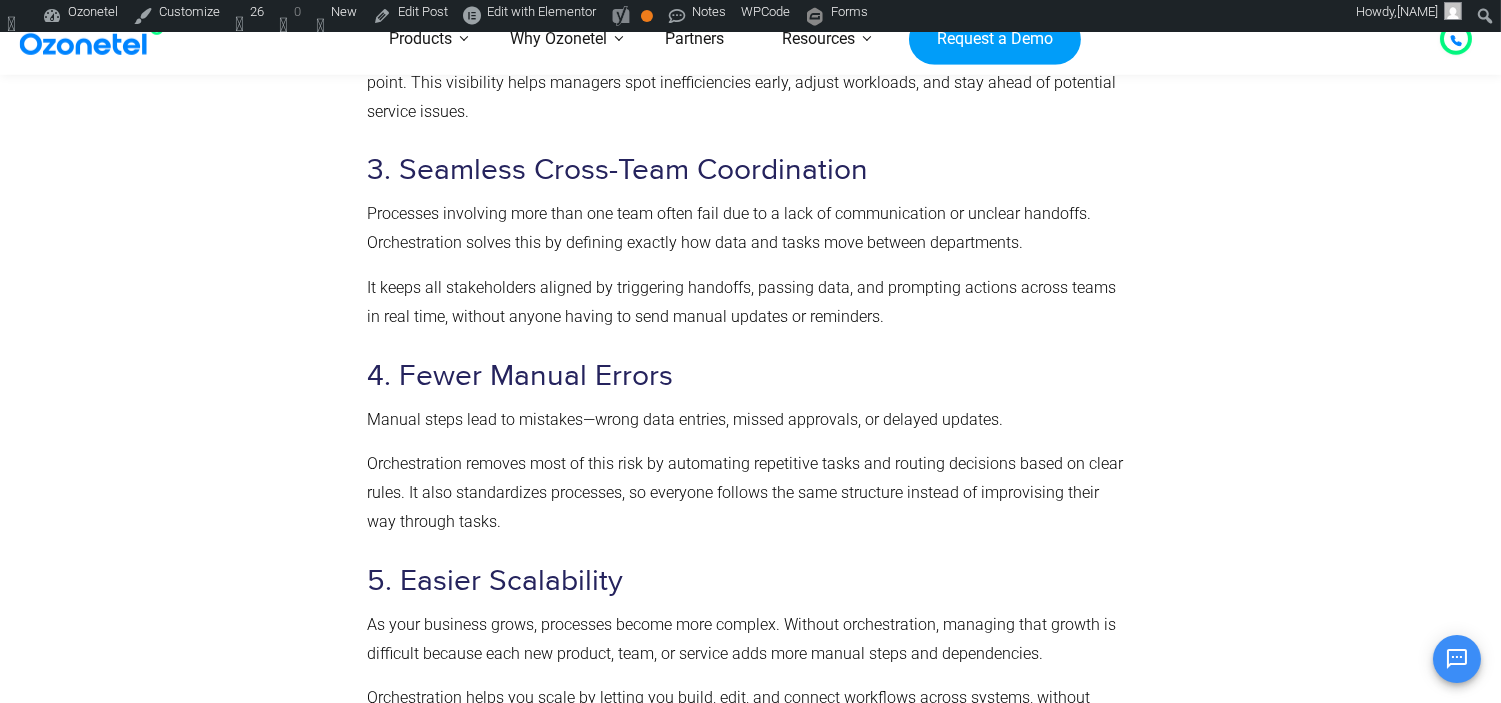 scroll, scrollTop: 8666, scrollLeft: 0, axis: vertical 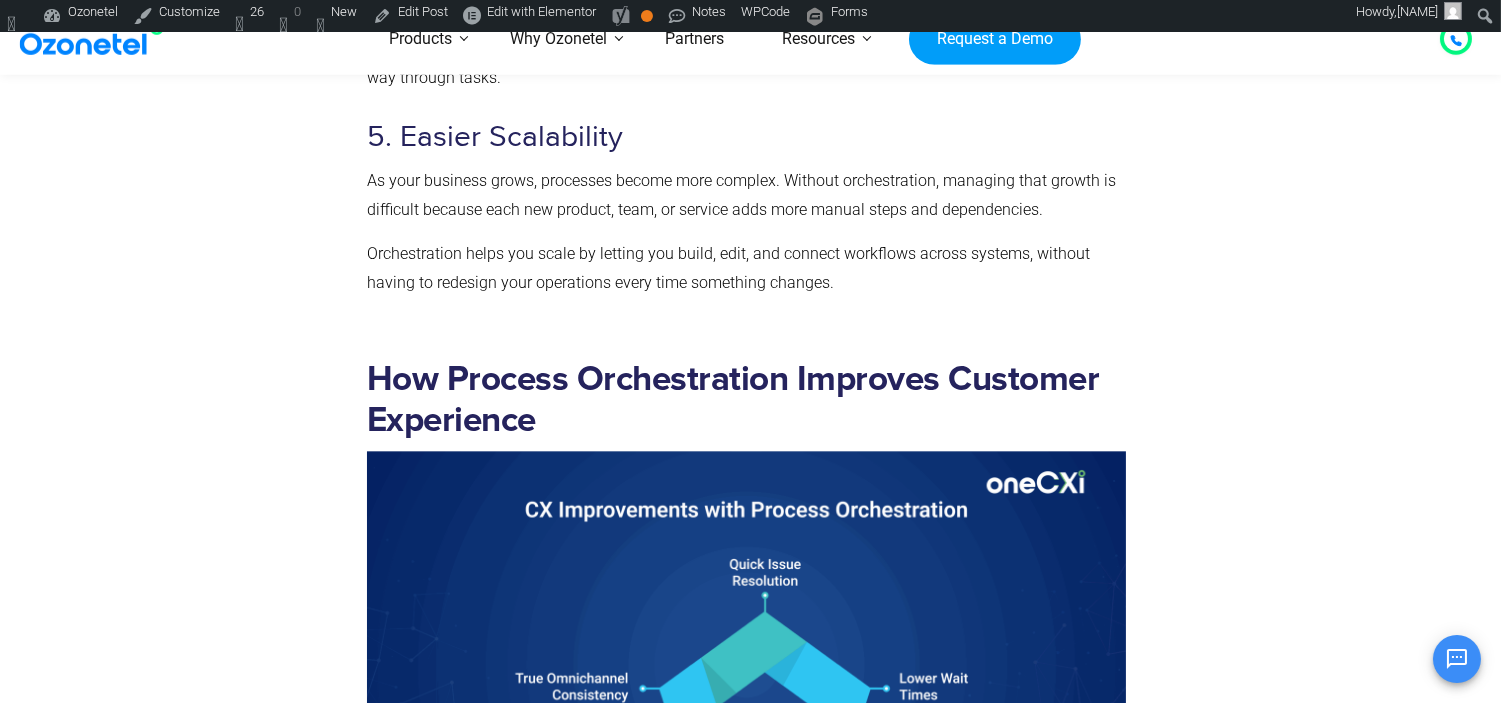 click on "How Process Orchestration Improves Customer Experience" at bounding box center (746, 400) 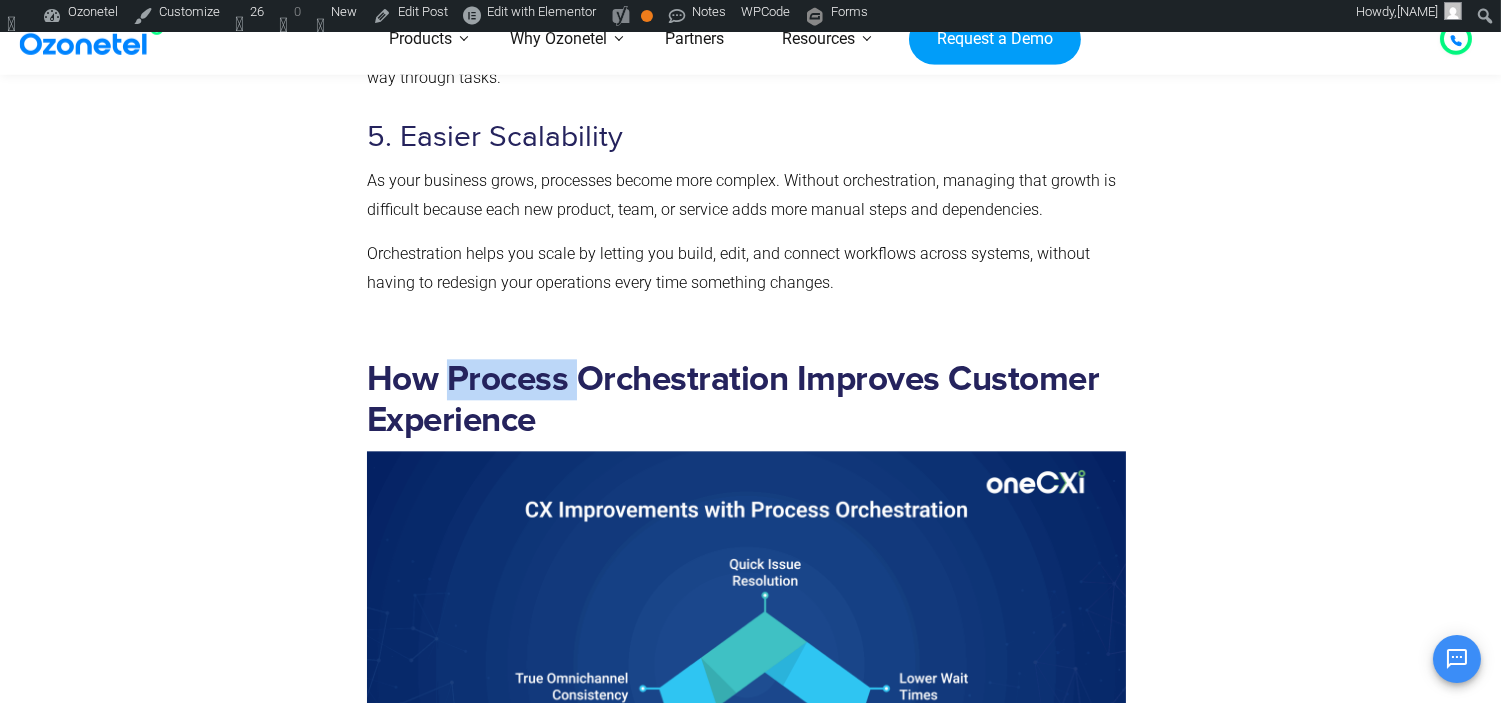 click on "How Process Orchestration Improves Customer Experience" at bounding box center [746, 400] 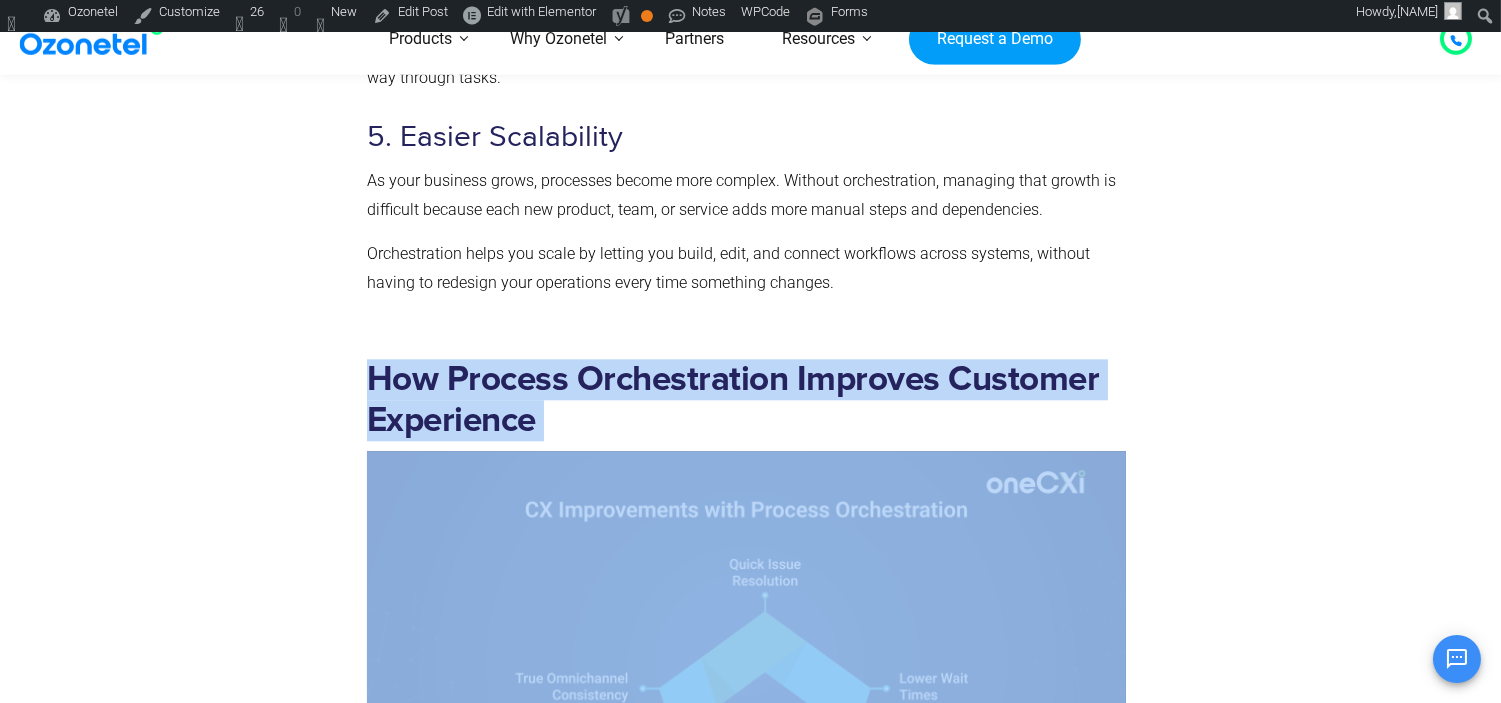 click on "How Process Orchestration Improves Customer Experience" at bounding box center [746, 400] 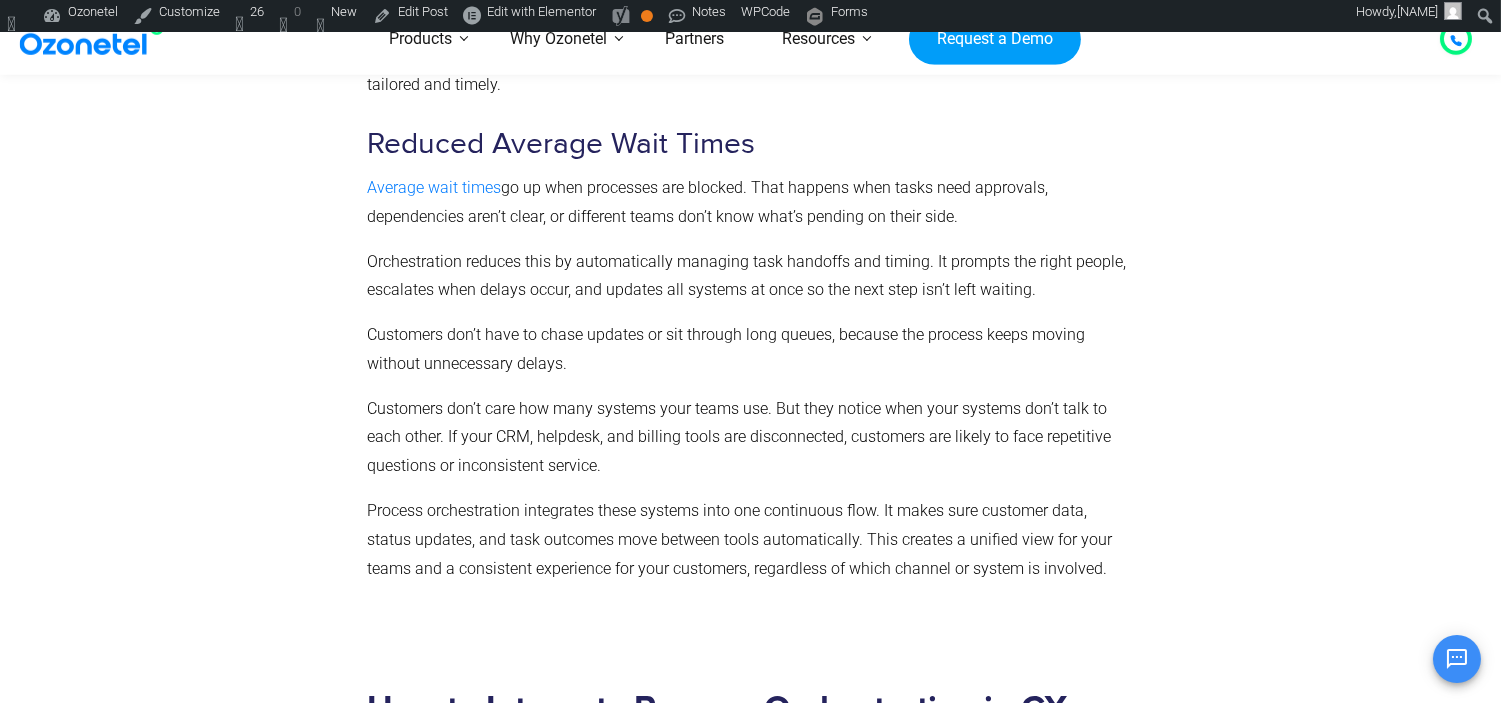 scroll, scrollTop: 10888, scrollLeft: 0, axis: vertical 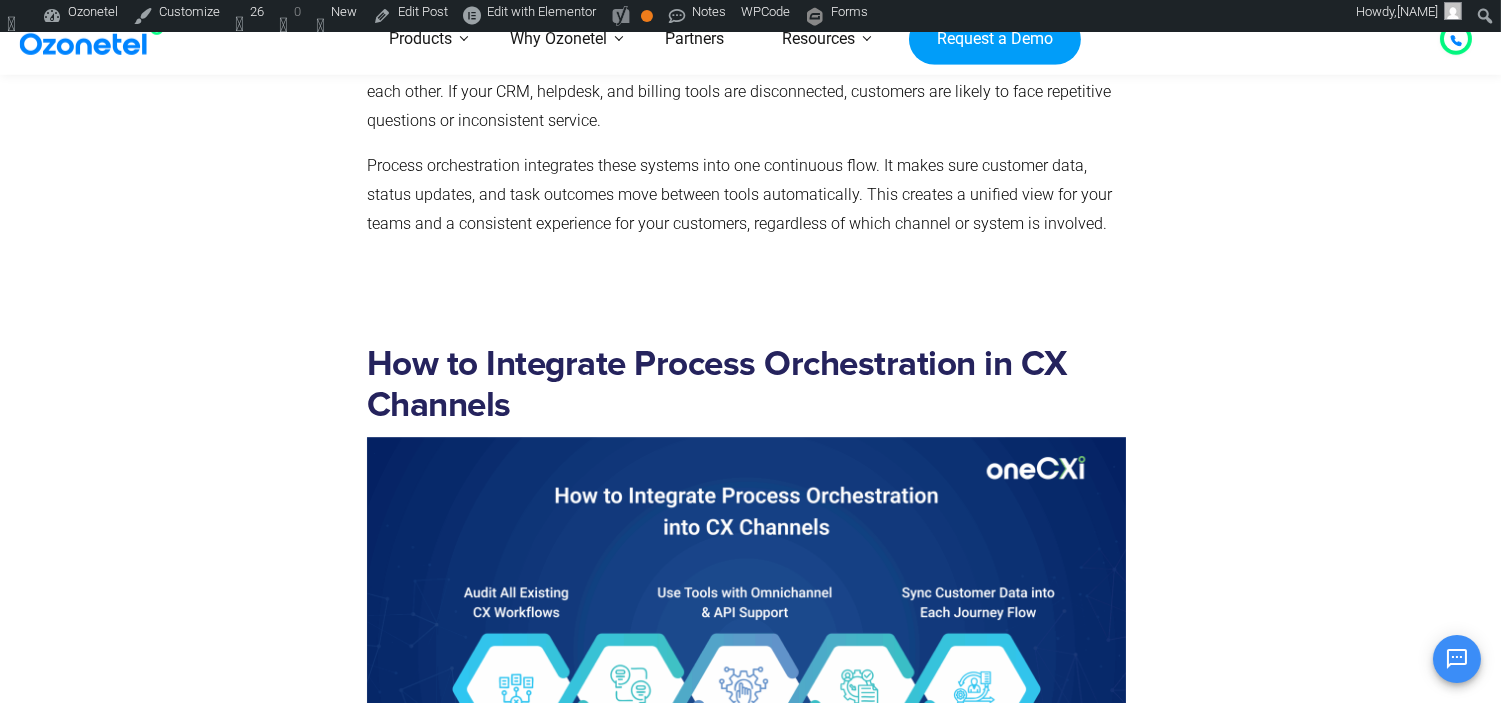 click on "How to Integrate Process Orchestration in CX Channels" at bounding box center (746, 385) 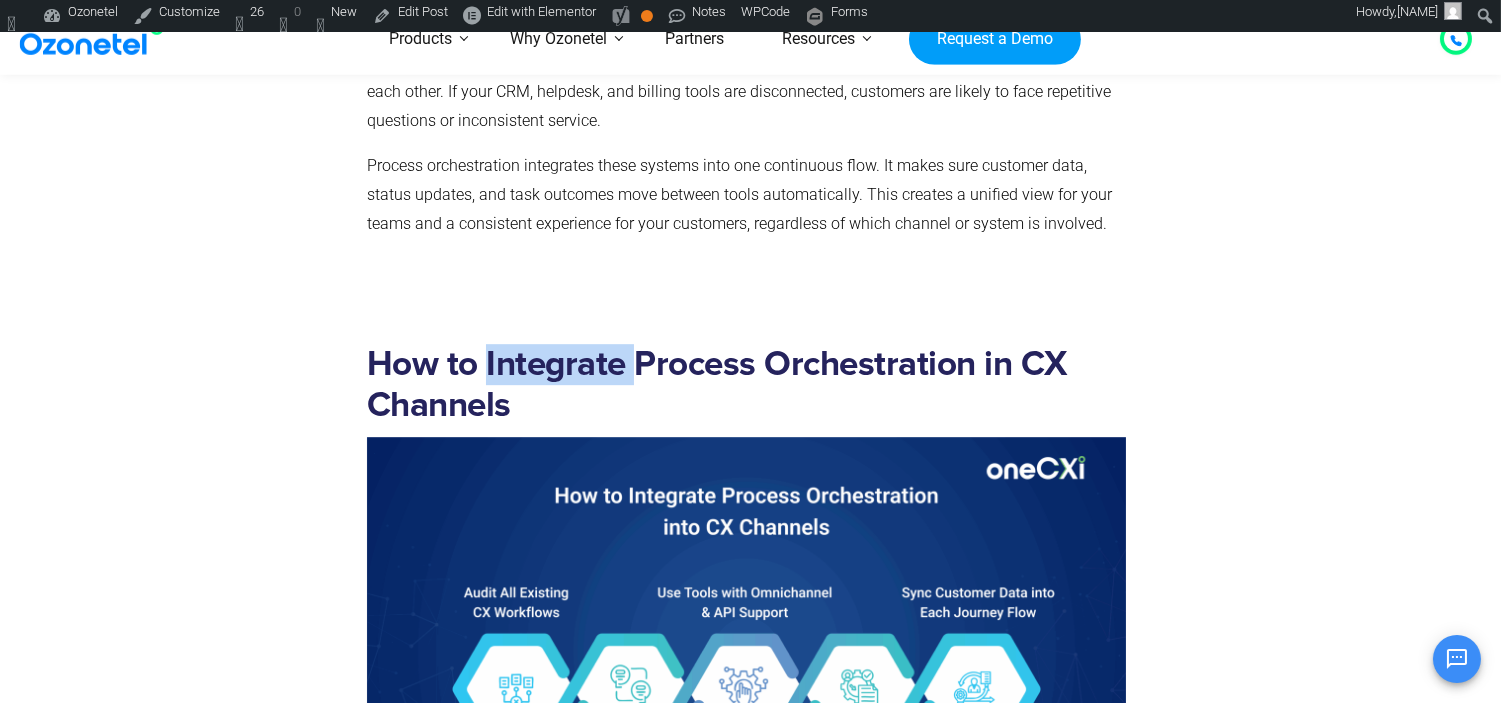 click on "How to Integrate Process Orchestration in CX Channels" at bounding box center [746, 385] 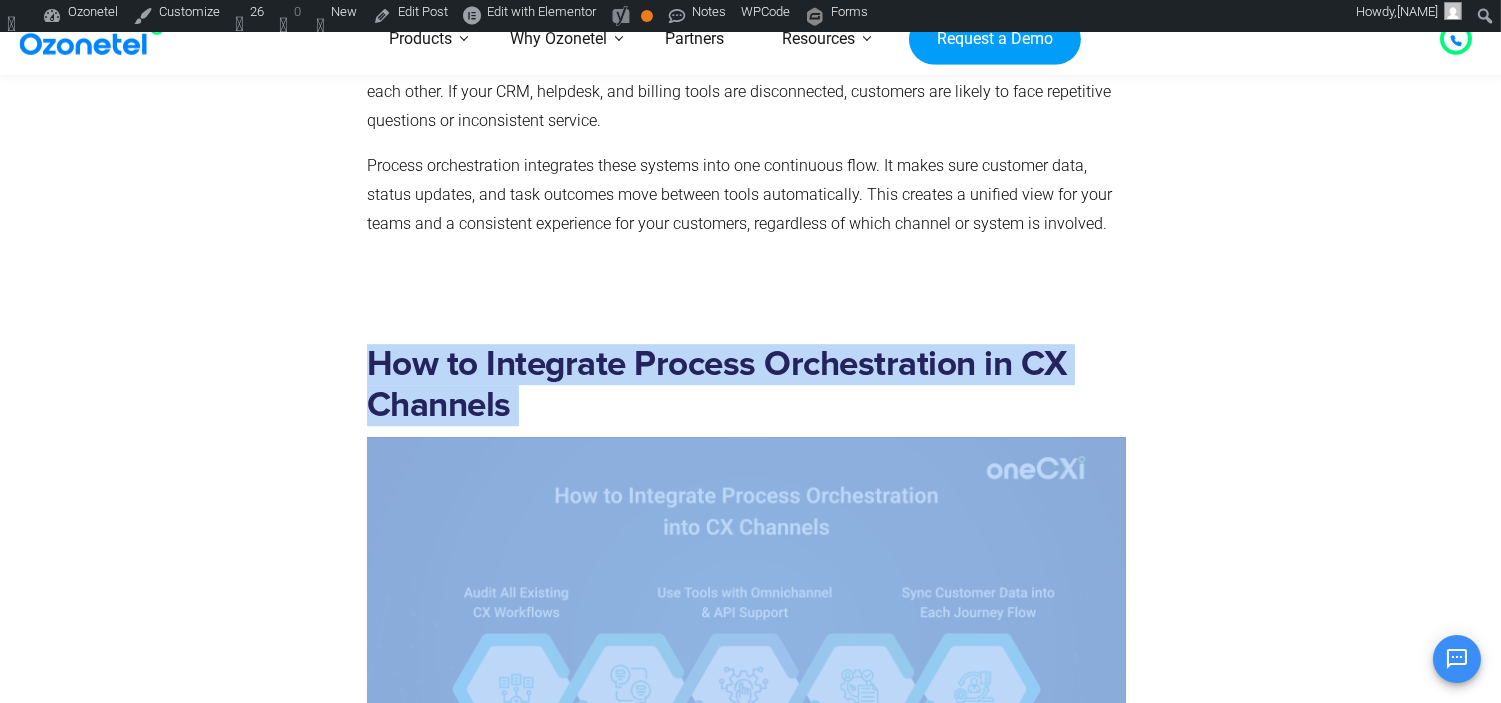 click on "How to Integrate Process Orchestration in CX Channels" at bounding box center [746, 385] 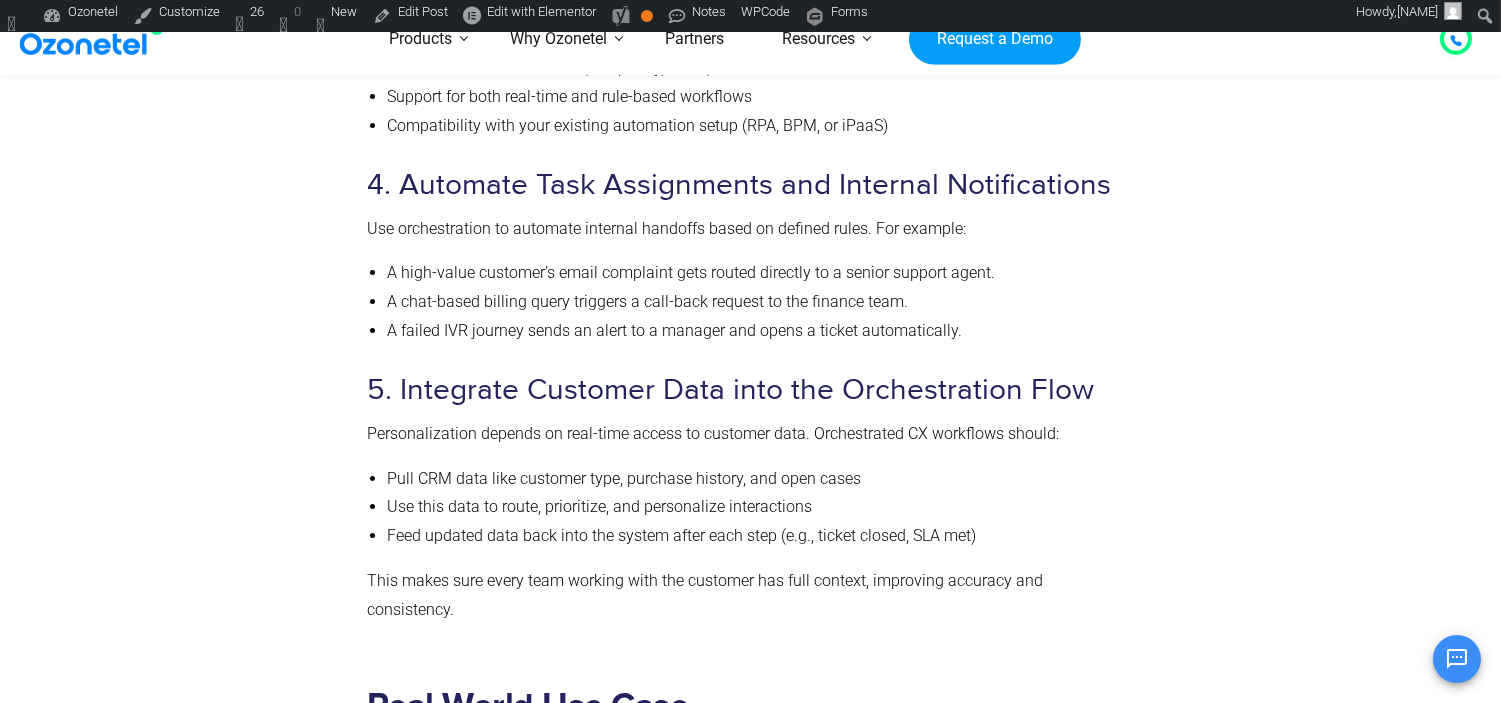 scroll, scrollTop: 13000, scrollLeft: 0, axis: vertical 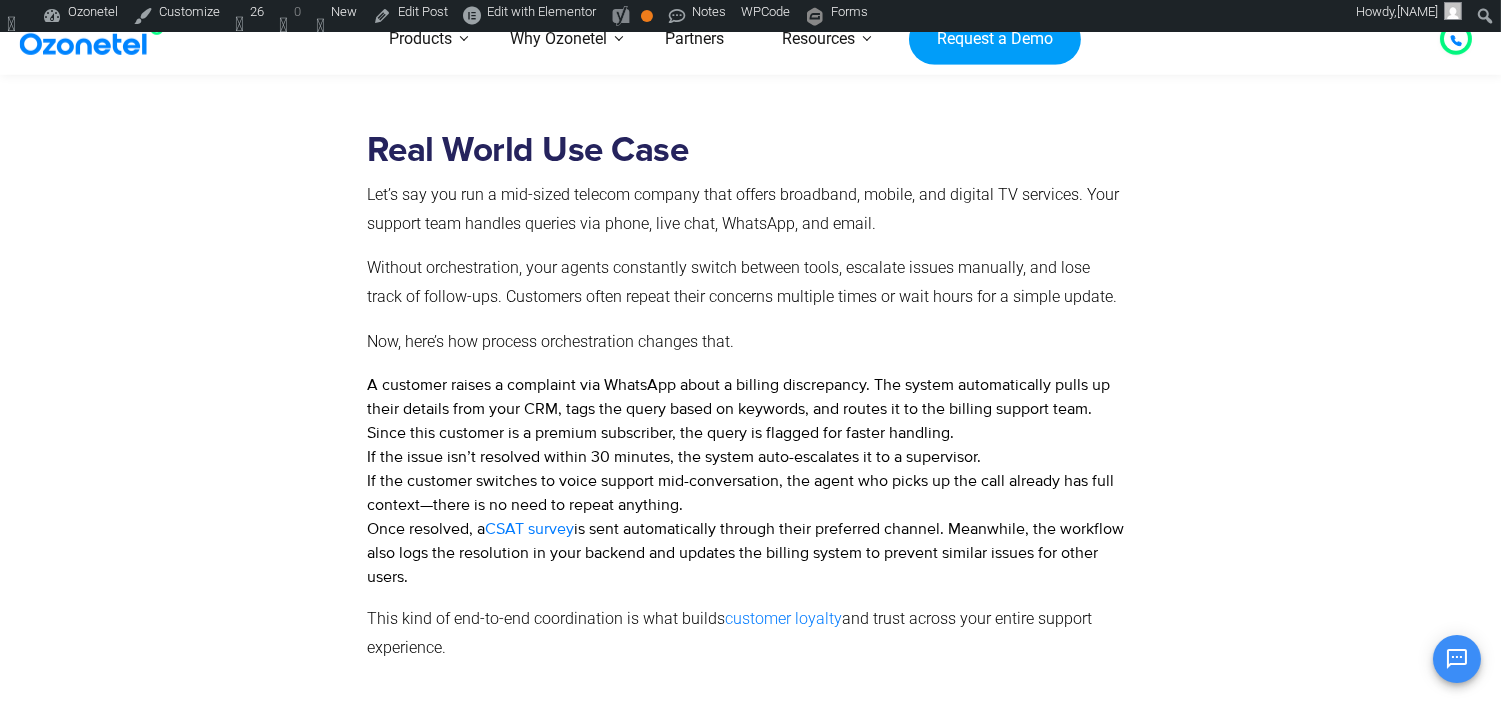click on "Real World Use Case Let’s say you run a mid-sized telecom company that offers broadband, mobile, and digital TV services. Your support team handles queries via phone, live chat, WhatsApp, and email. Without orchestration, your agents constantly switch between tools, escalate issues manually, and lose track of follow-ups. Customers often repeat their concerns multiple times or wait hours for a simple update. Now, here’s how process orchestration changes that. A customer raises a complaint via WhatsApp about a billing discrepancy. The system automatically pulls up their details from your CRM, tags the query based on keywords, and routes it to the billing support team. Since this customer is a premium subscriber, the query is flagged for faster handling. If the issue isn’t resolved within 30 minutes, the system auto-escalates it to a supervisor. Once resolved, a  CSAT survey This kind of end-to-end coordination is what builds  customer loyalty" at bounding box center [746, 402] 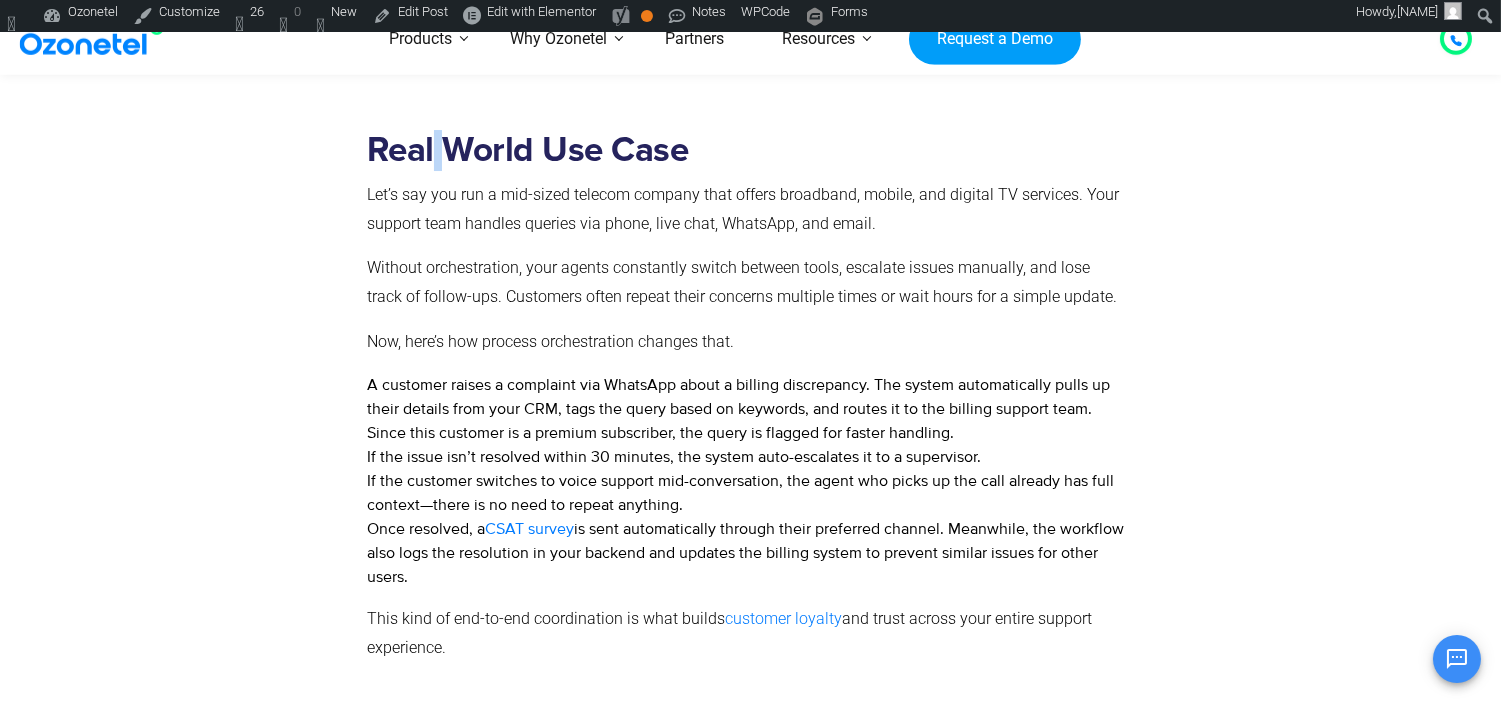 click on "Real World Use Case" at bounding box center [746, 150] 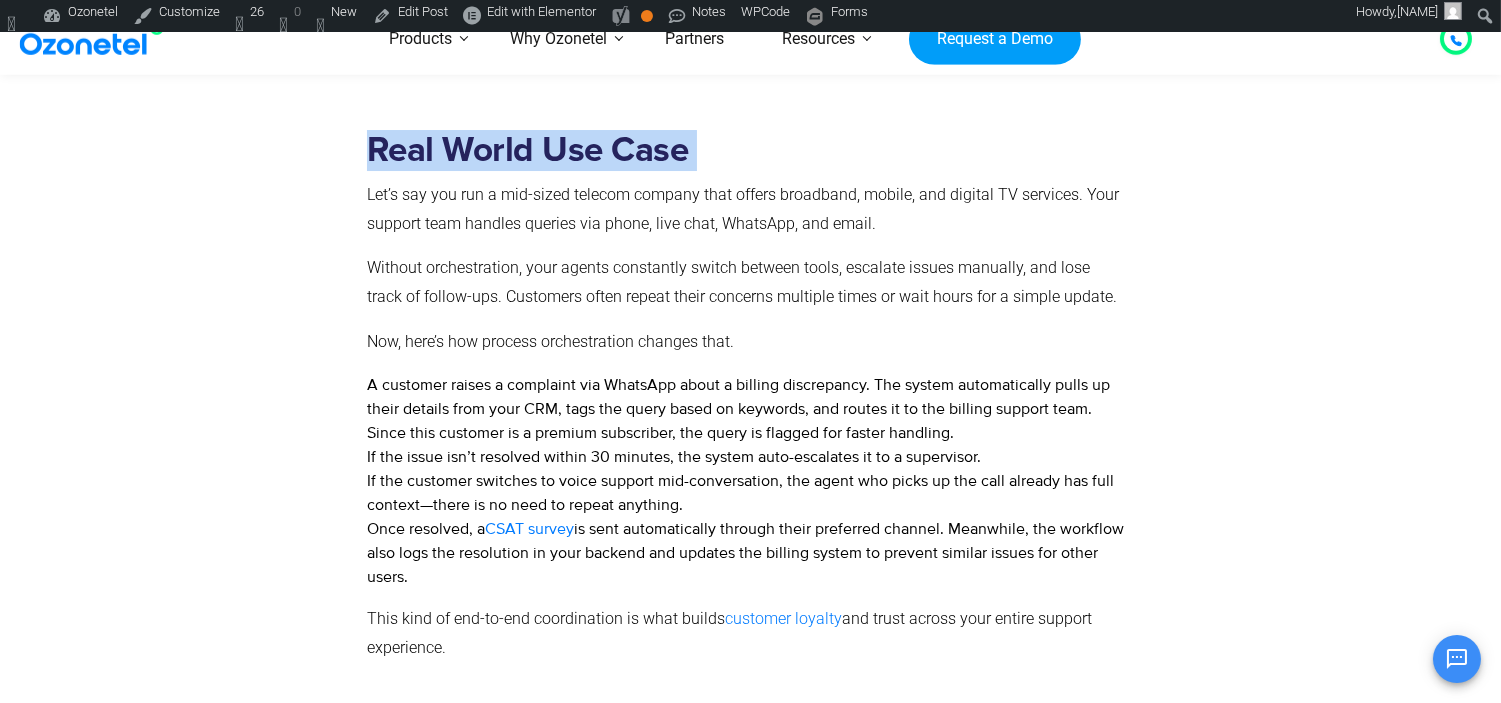 click on "Real World Use Case" at bounding box center [746, 150] 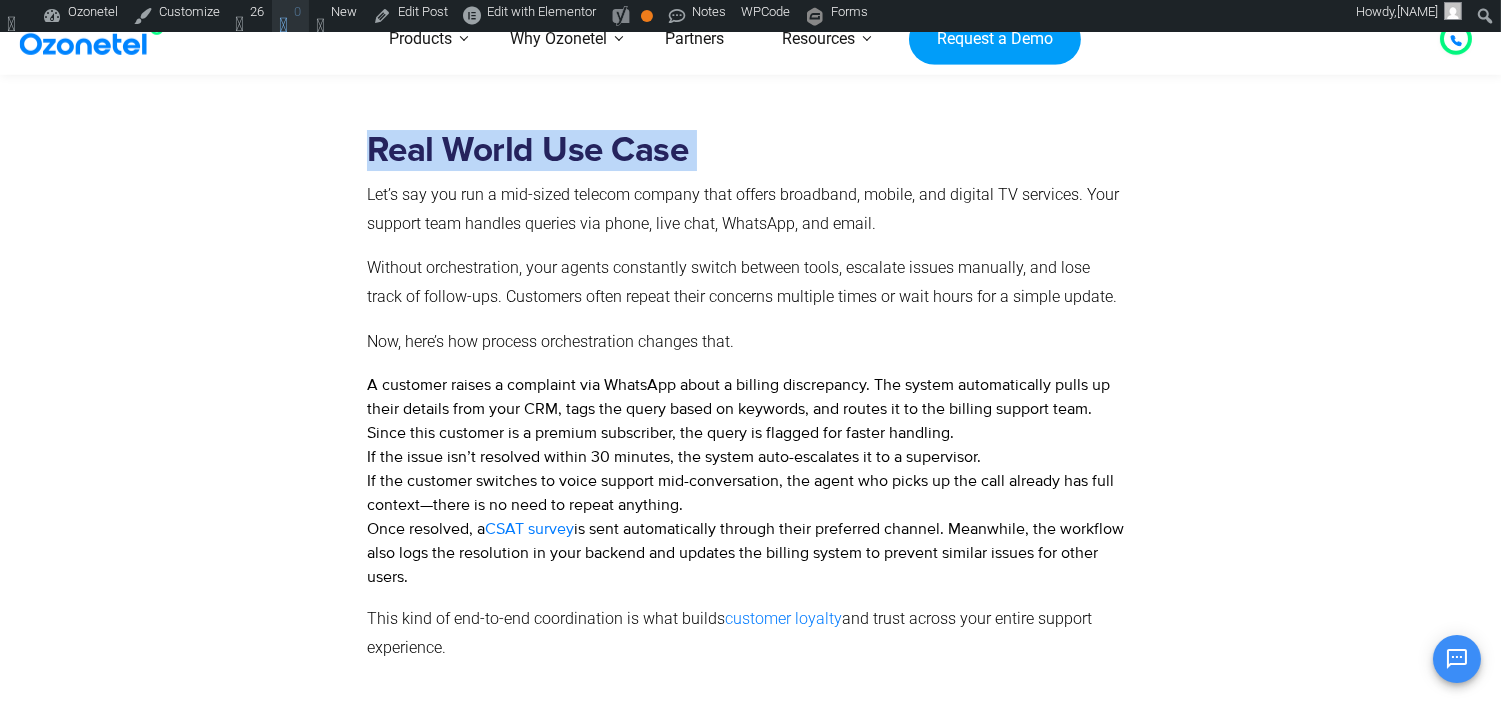 copy on "Real World Use Case" 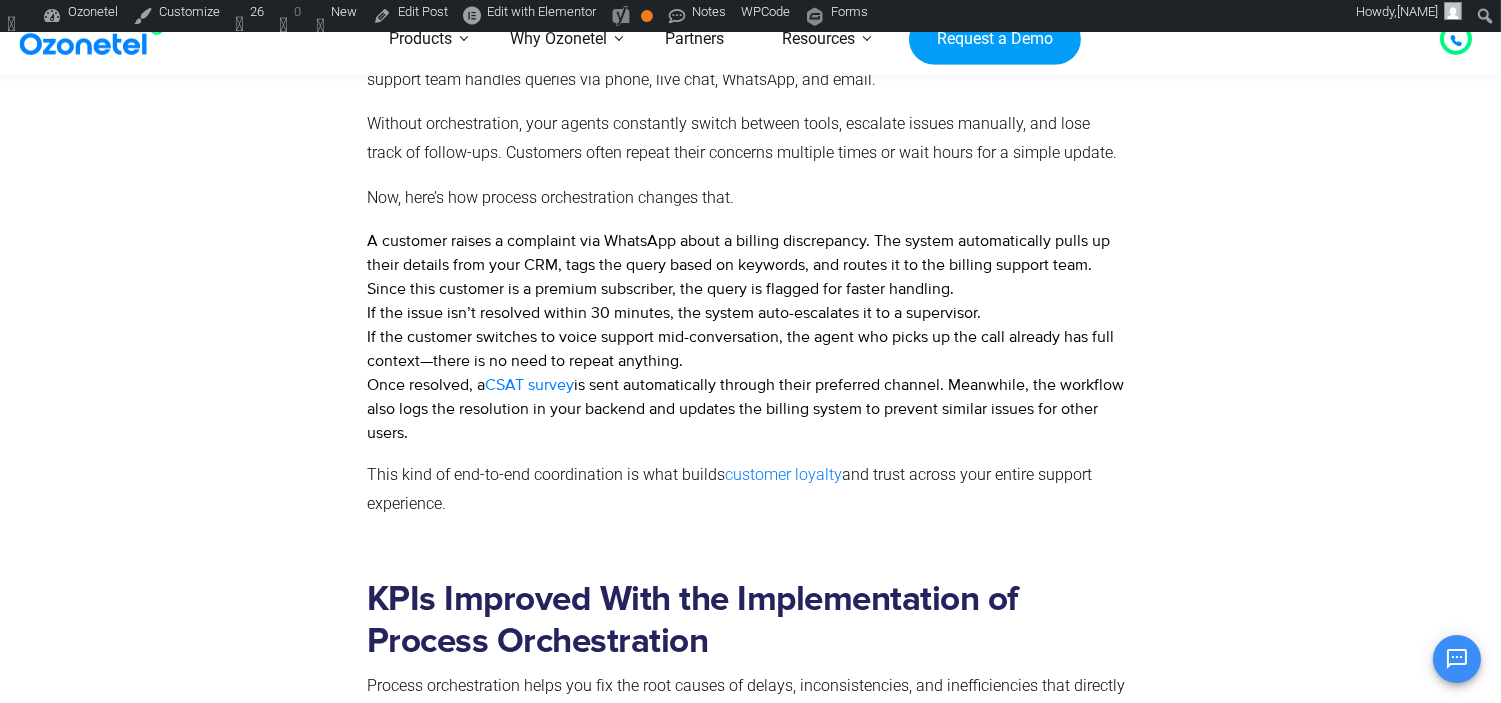 scroll, scrollTop: 13333, scrollLeft: 0, axis: vertical 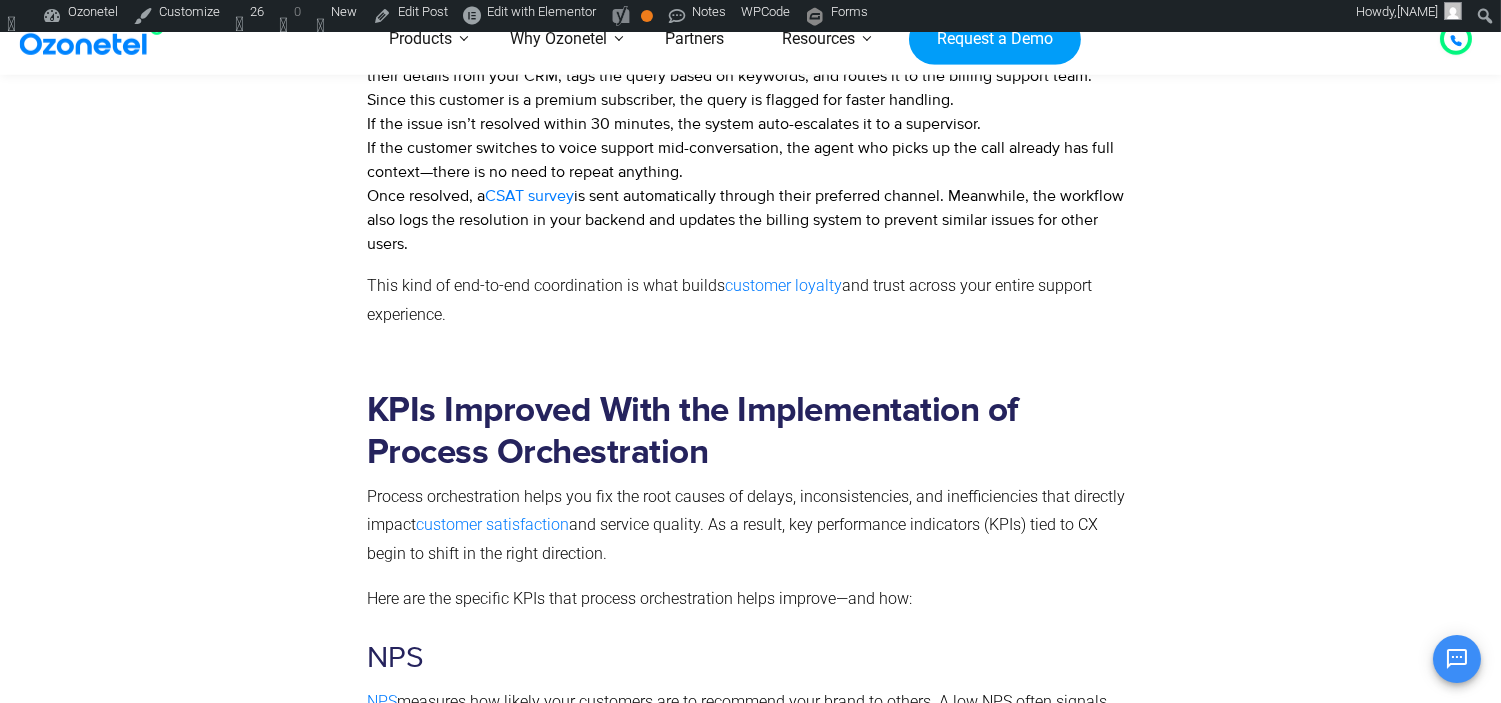 click on "KPIs Improved With the Implementation of Process Orchestration" at bounding box center (746, 431) 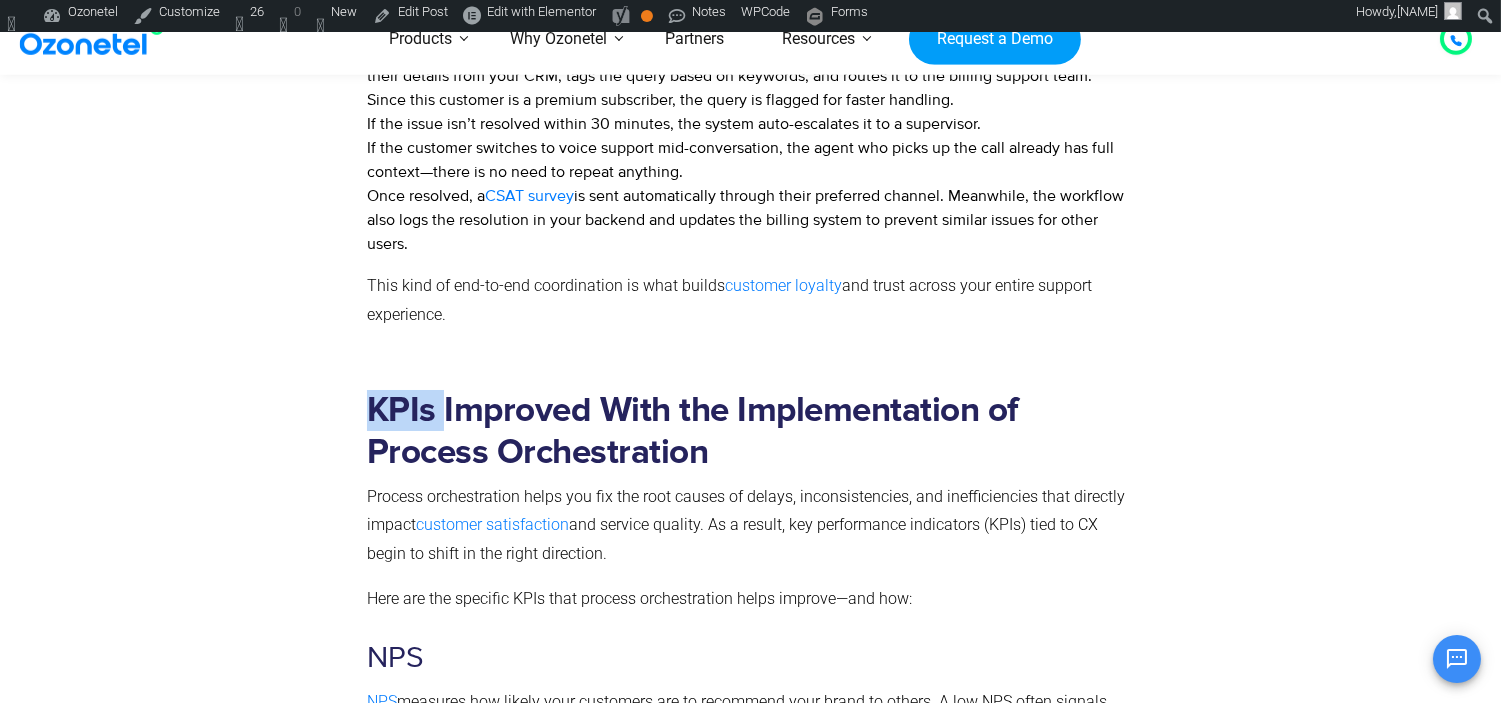 click on "KPIs Improved With the Implementation of Process Orchestration" at bounding box center [746, 431] 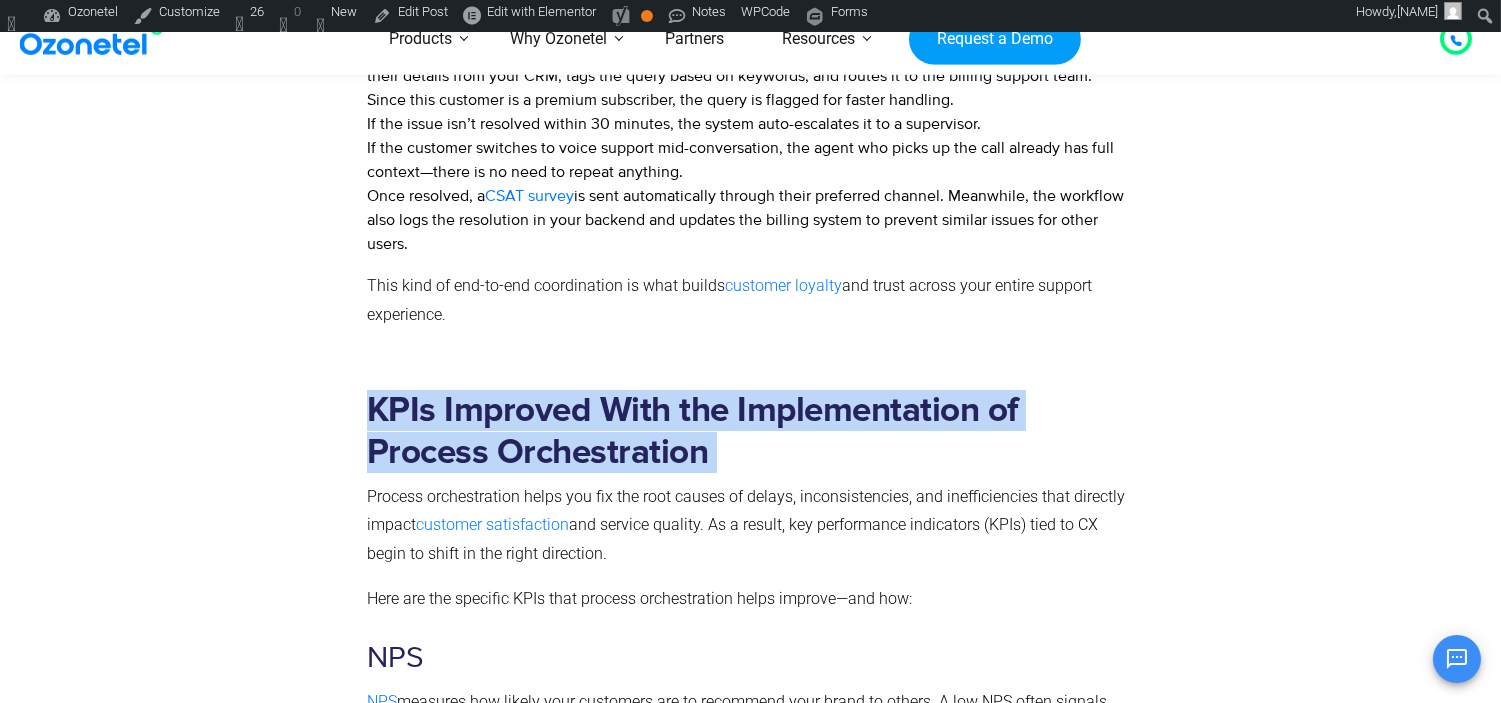 click on "KPIs Improved With the Implementation of Process Orchestration" at bounding box center [746, 431] 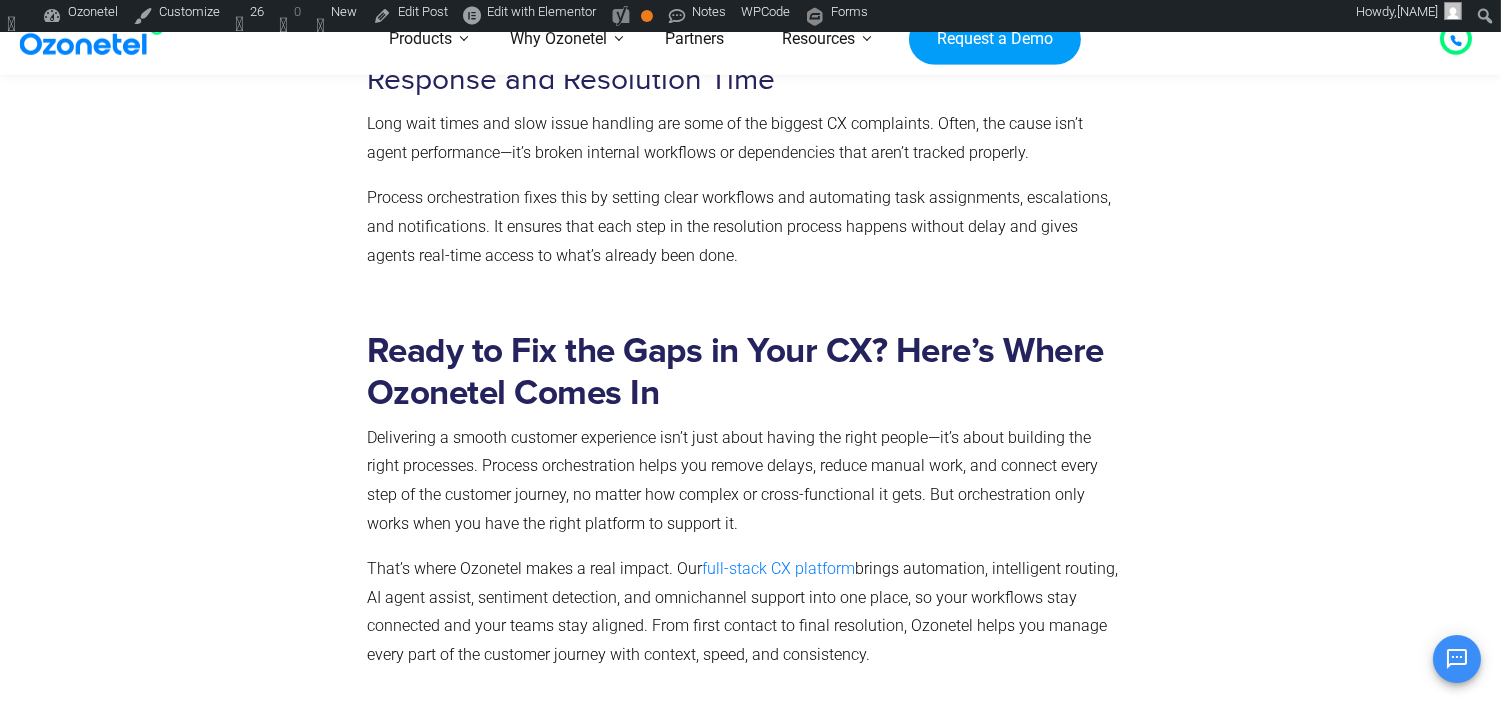 scroll, scrollTop: 14777, scrollLeft: 0, axis: vertical 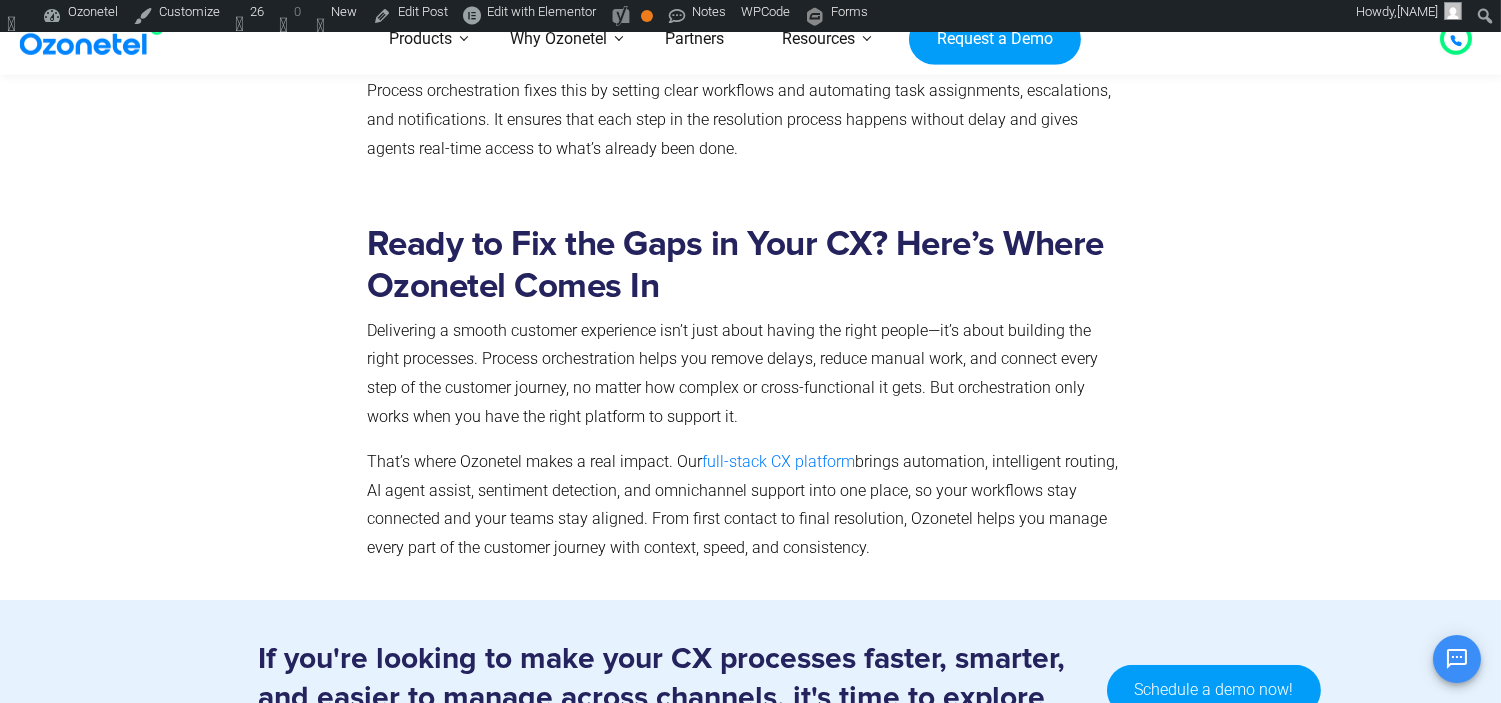 click on "Ready to Fix the Gaps in Your CX? Here’s Where Ozonetel Comes In" at bounding box center [746, 265] 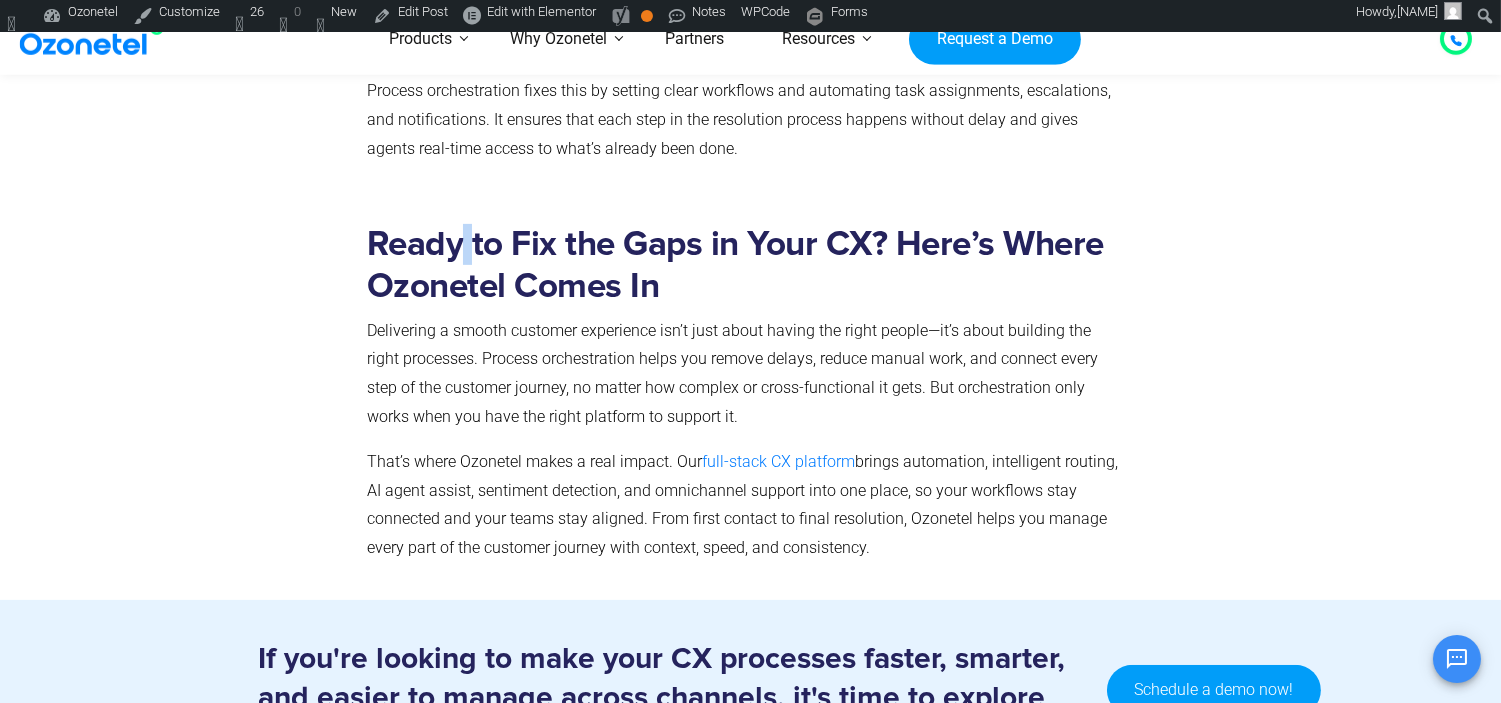 click on "Ready to Fix the Gaps in Your CX? Here’s Where Ozonetel Comes In" at bounding box center [746, 265] 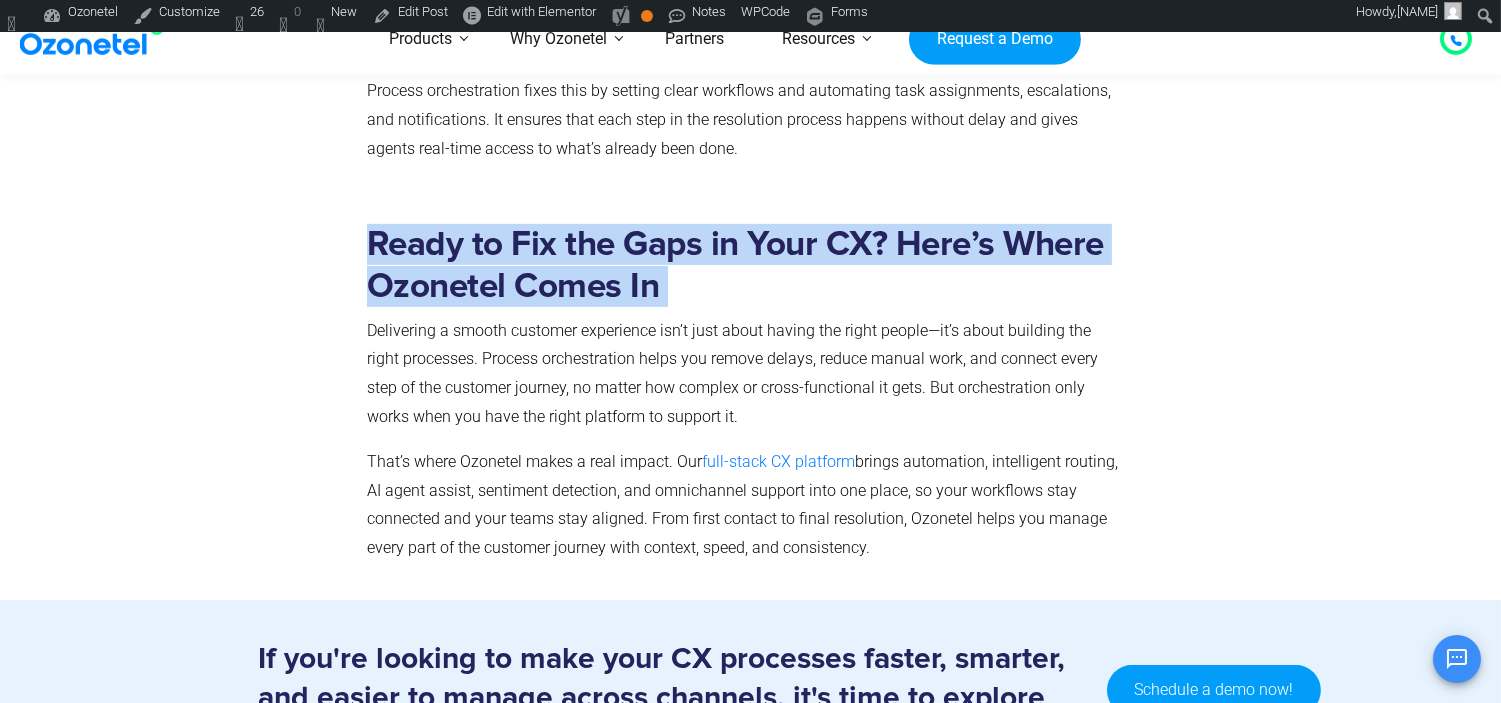 click on "Ready to Fix the Gaps in Your CX? Here’s Where Ozonetel Comes In" at bounding box center (746, 265) 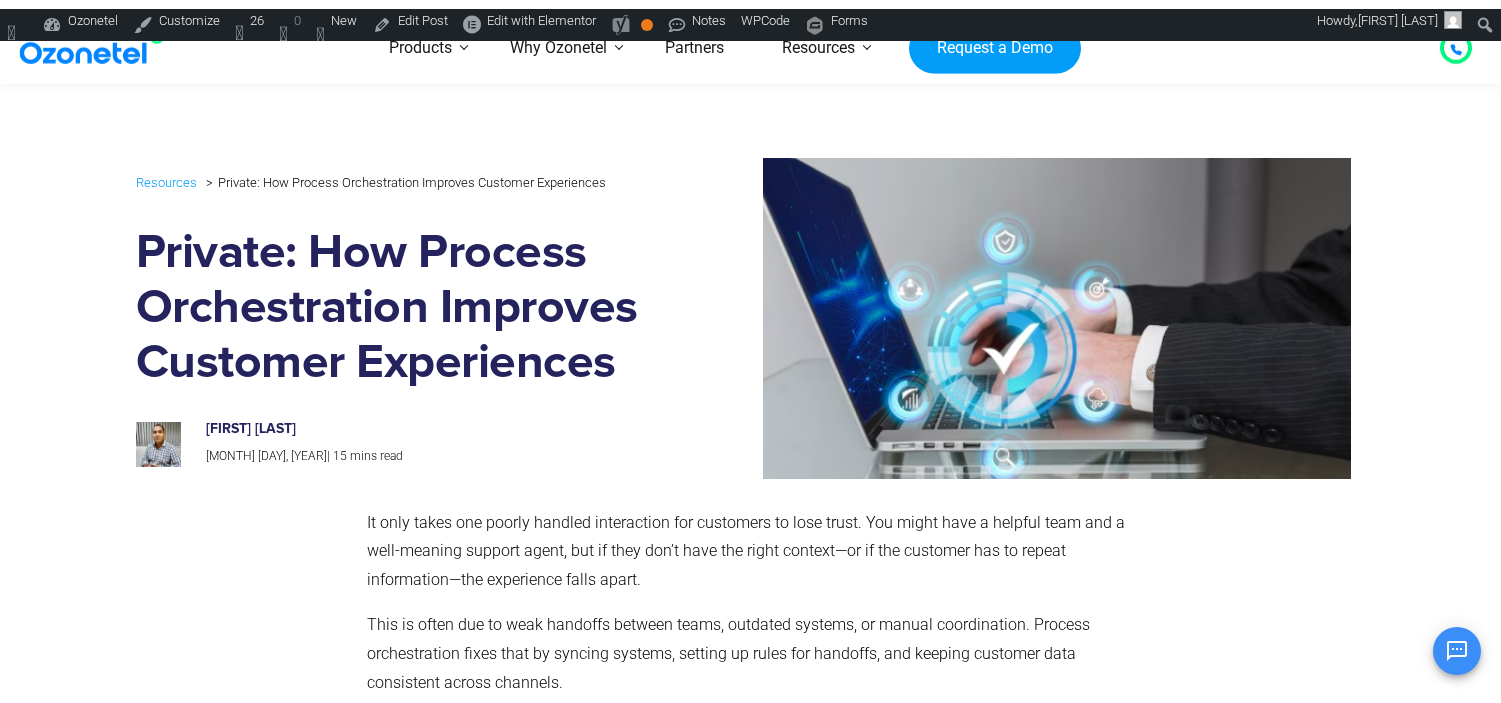 scroll, scrollTop: 333, scrollLeft: 0, axis: vertical 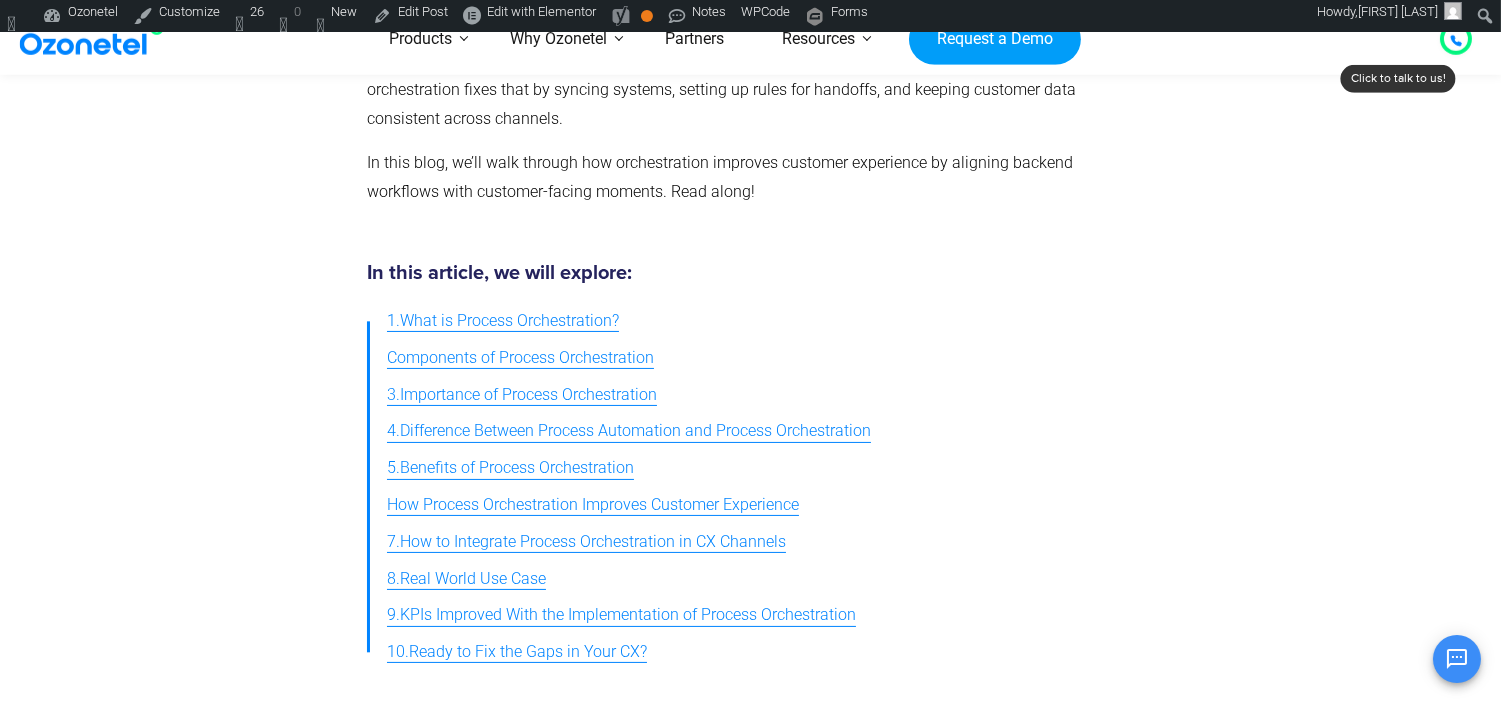 click on "1.What is Process Orchestration?" at bounding box center (503, 321) 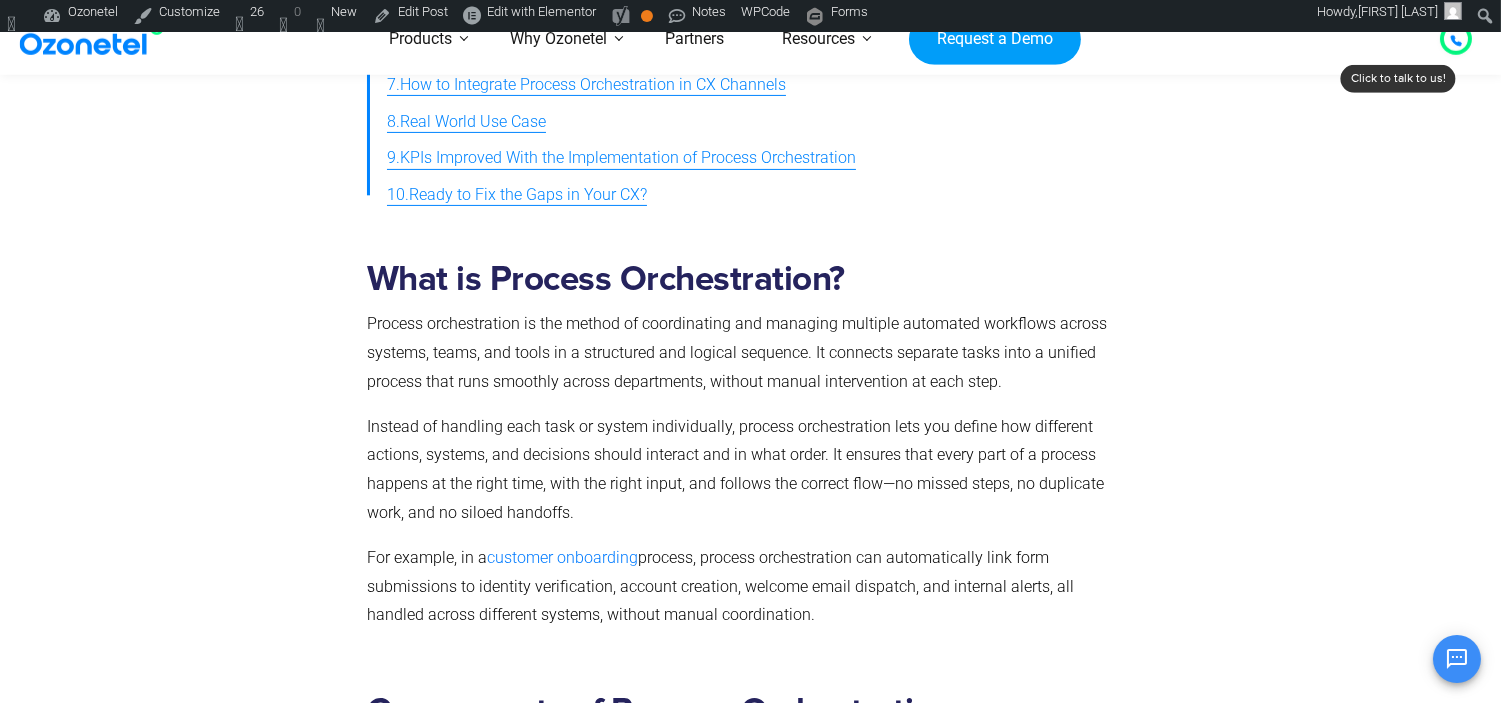 scroll, scrollTop: 815, scrollLeft: 0, axis: vertical 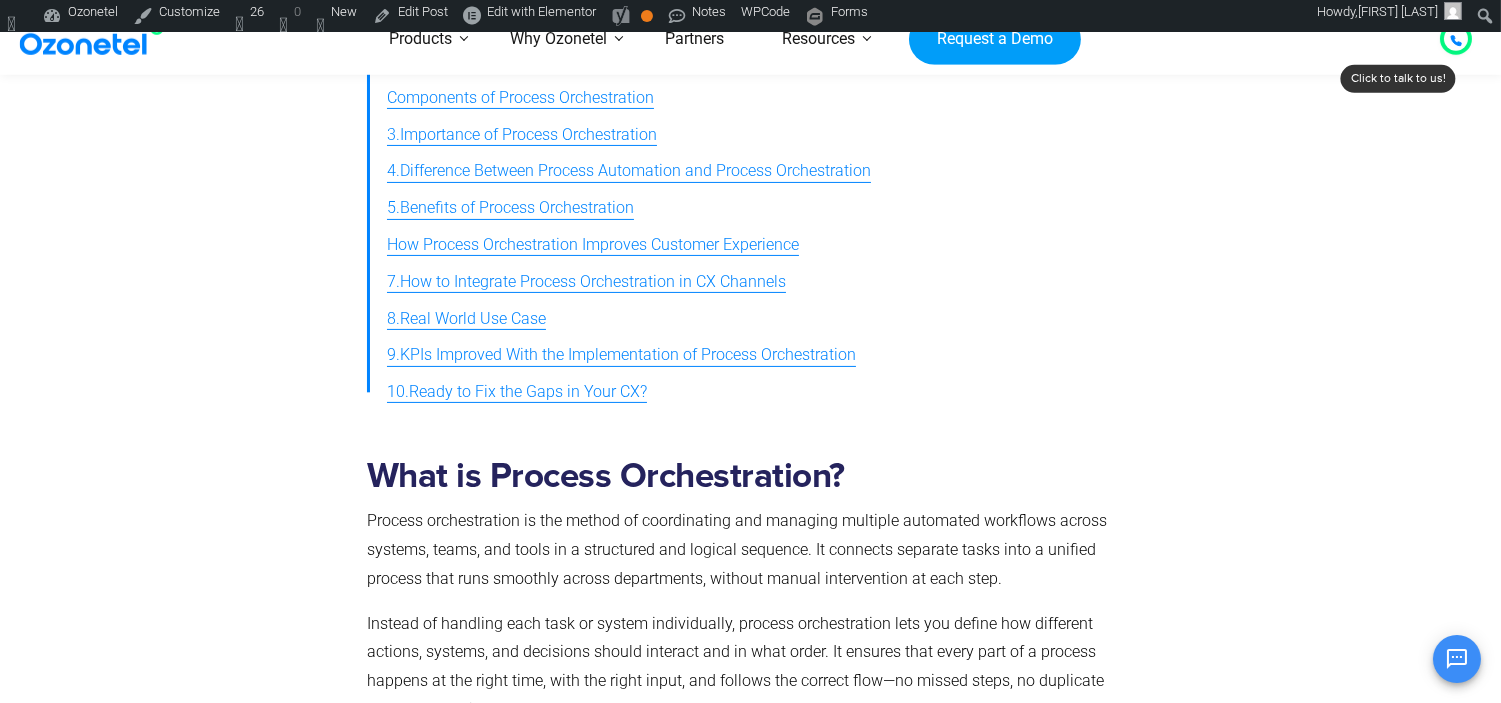 click on "Components of Process Orchestration" at bounding box center [520, 98] 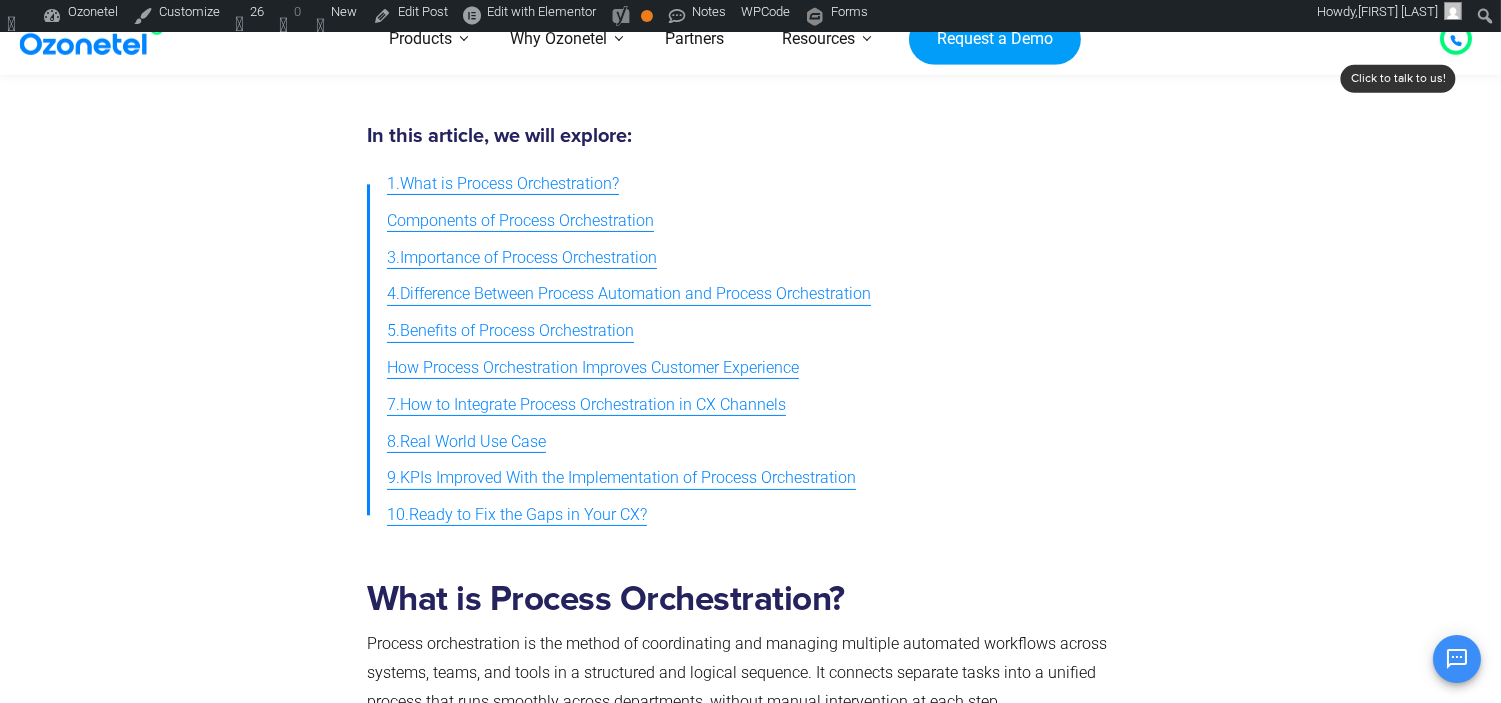 click on "3.Importance of  Process Orchestration" at bounding box center [522, 258] 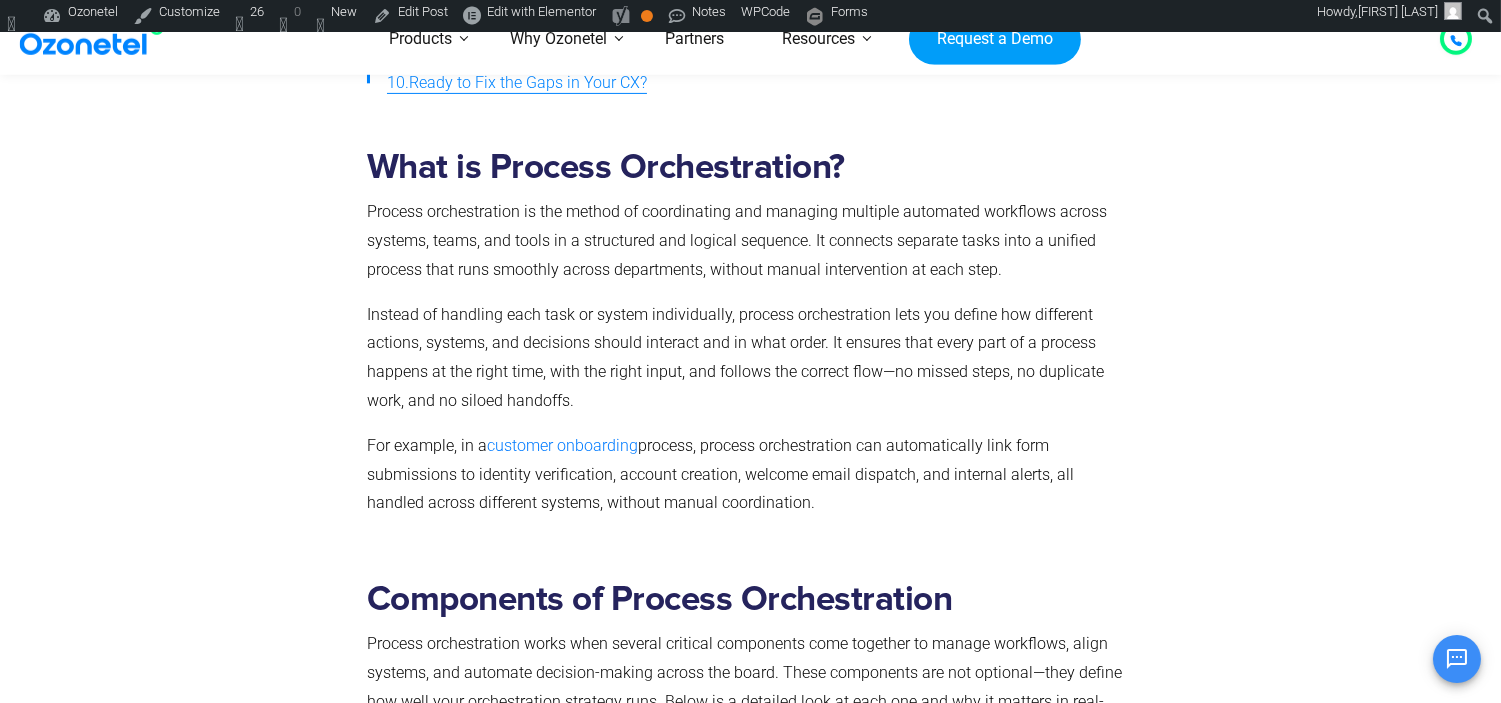 scroll, scrollTop: 874, scrollLeft: 0, axis: vertical 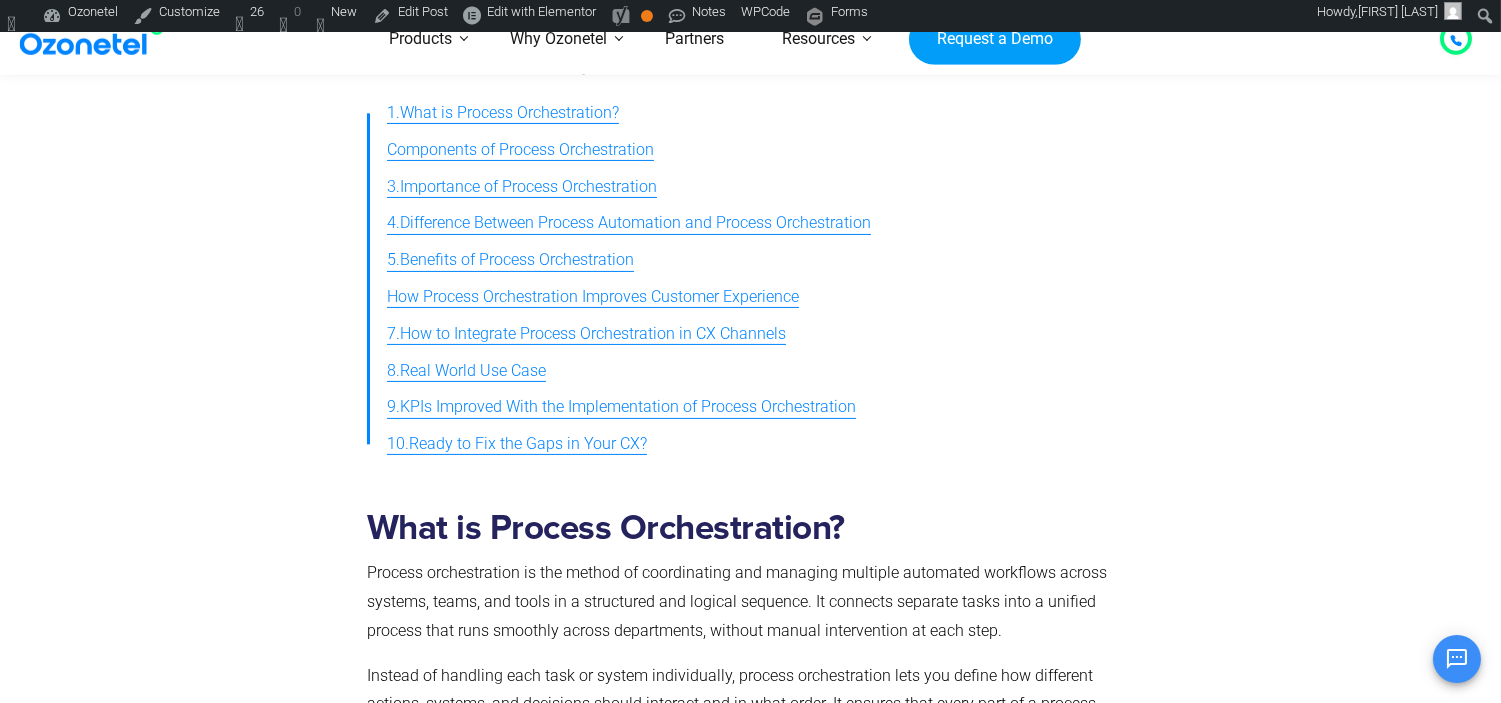 click on "4.Difference Between Process Automation and Process Orchestration" at bounding box center (629, 223) 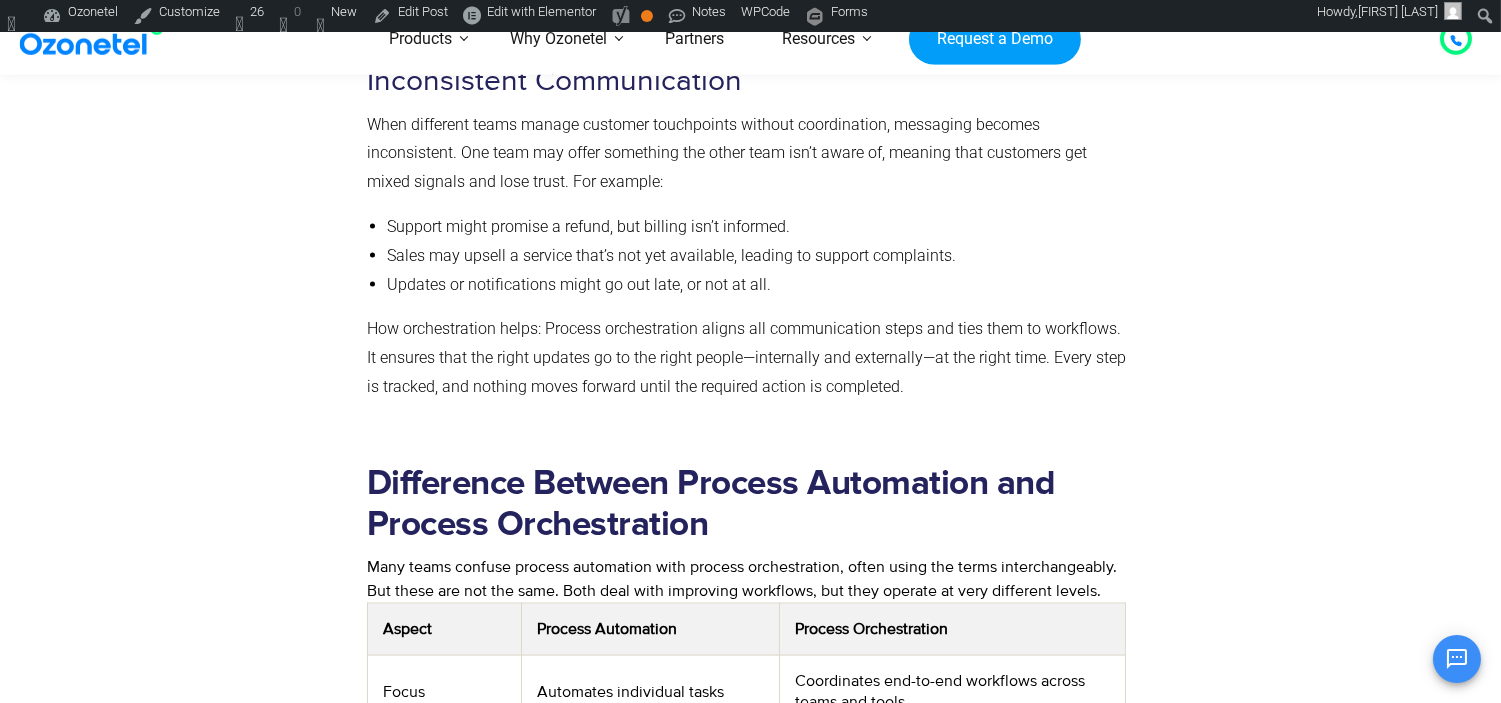 scroll, scrollTop: 6347, scrollLeft: 0, axis: vertical 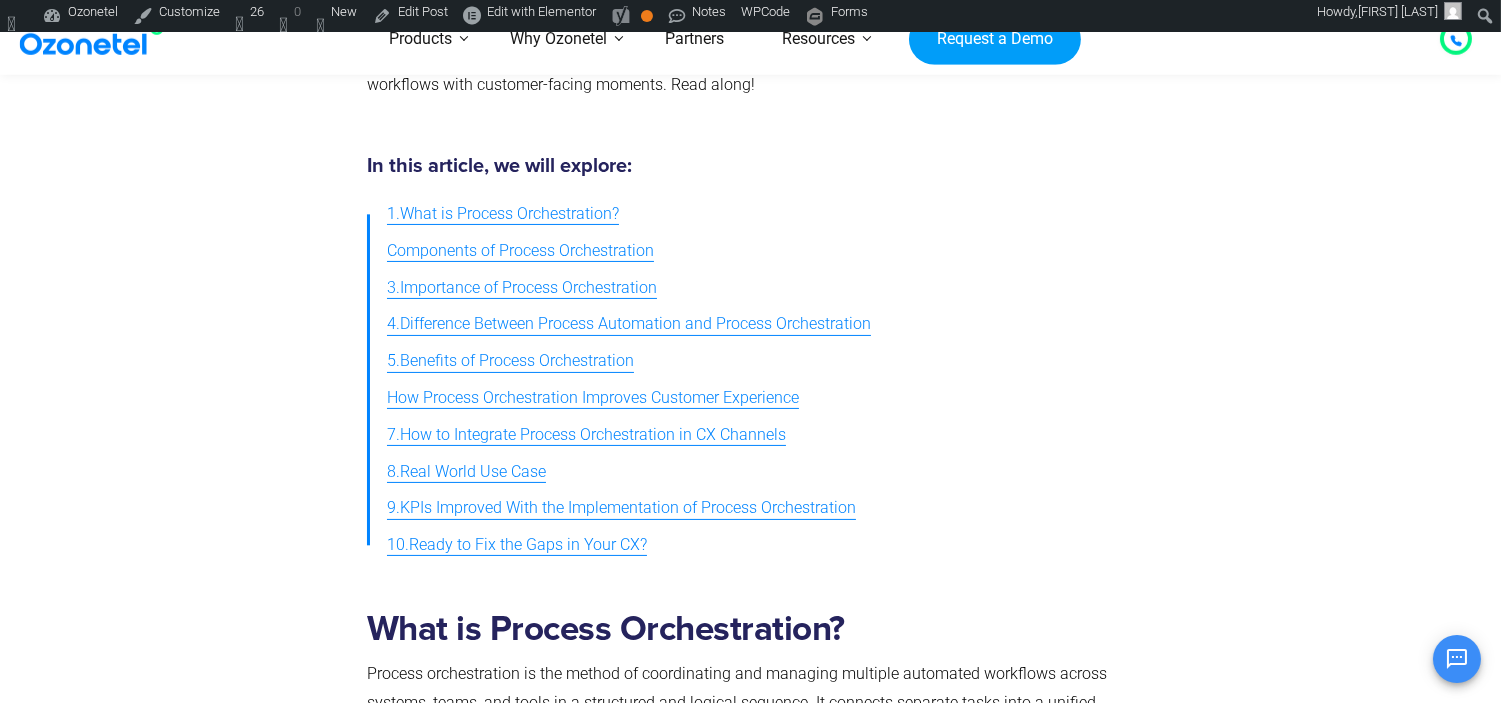 click on "5.Benefits of Process Orchestration" at bounding box center (510, 361) 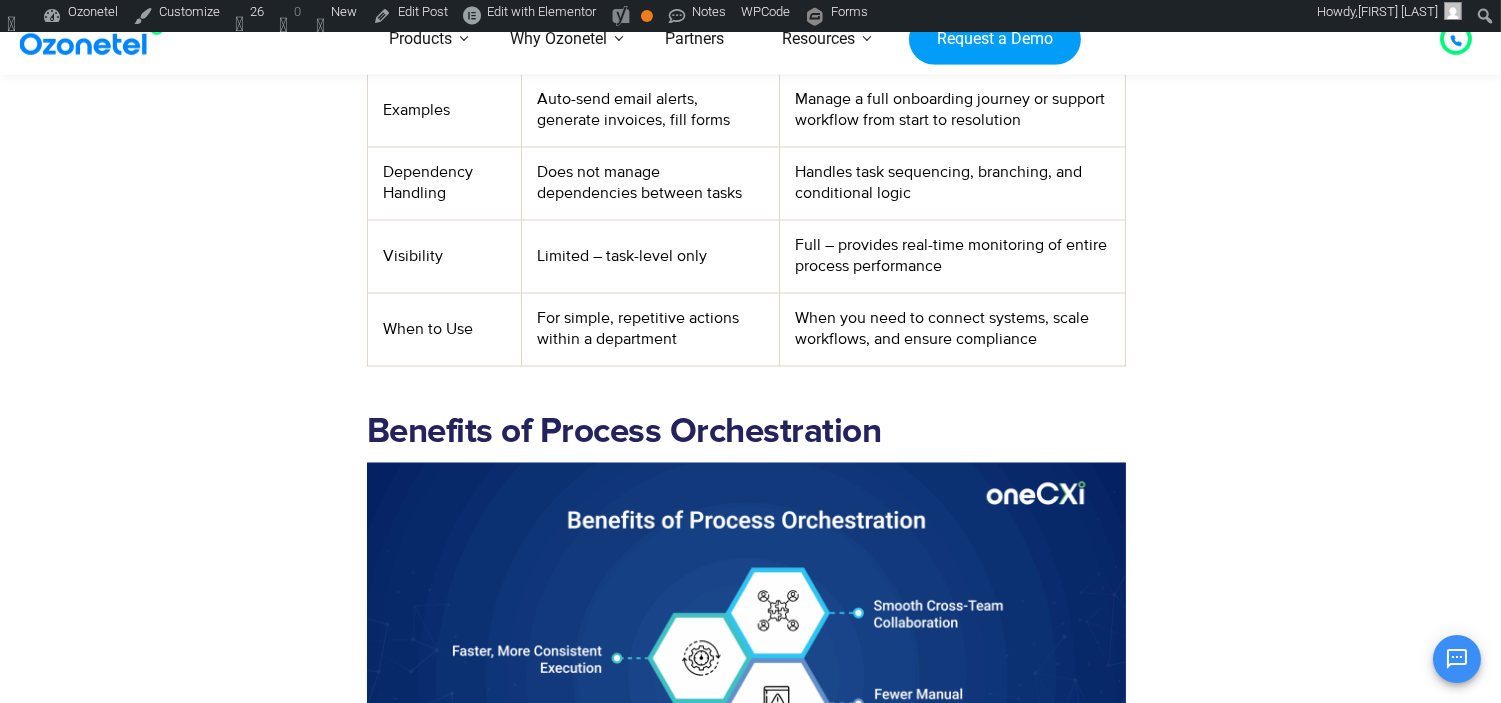 scroll, scrollTop: 7097, scrollLeft: 0, axis: vertical 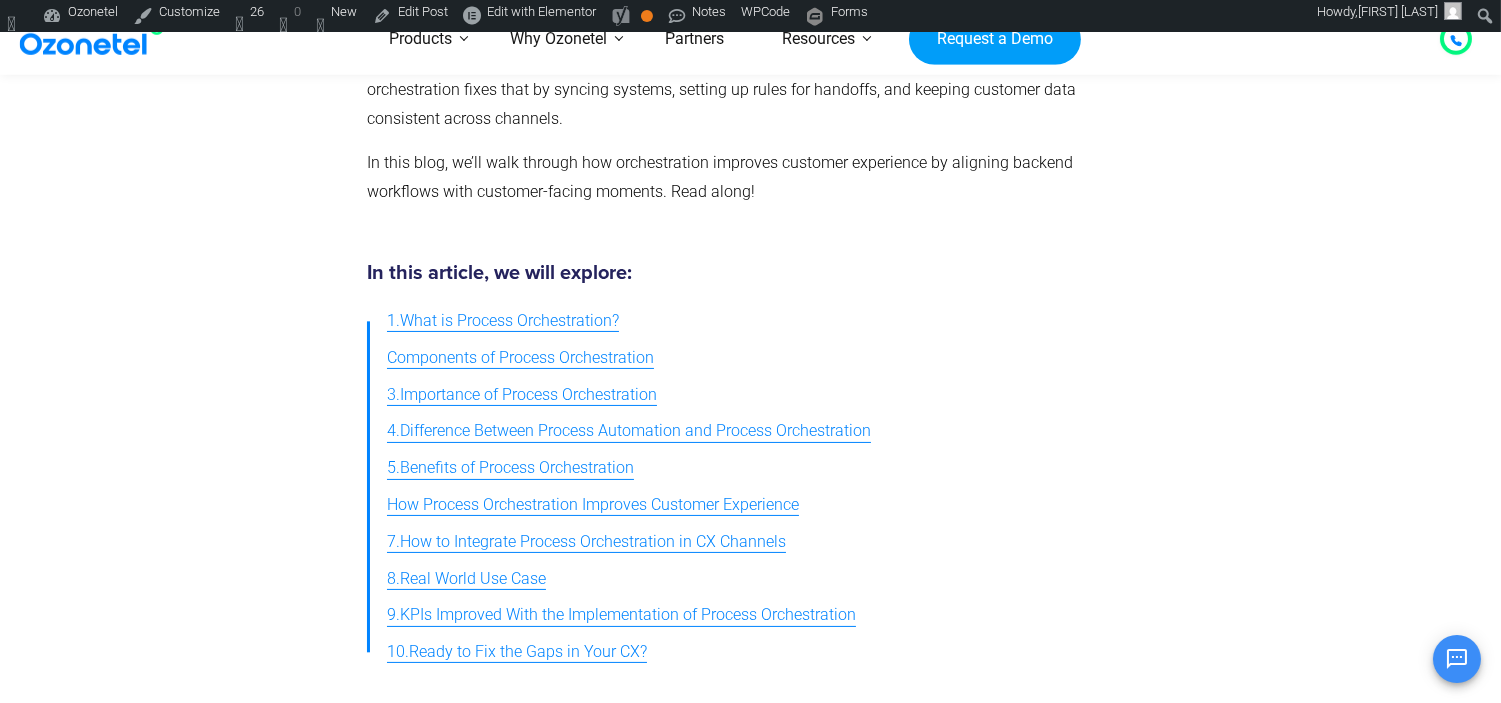 click on "How Process Orchestration Improves Customer Experience" at bounding box center [593, 505] 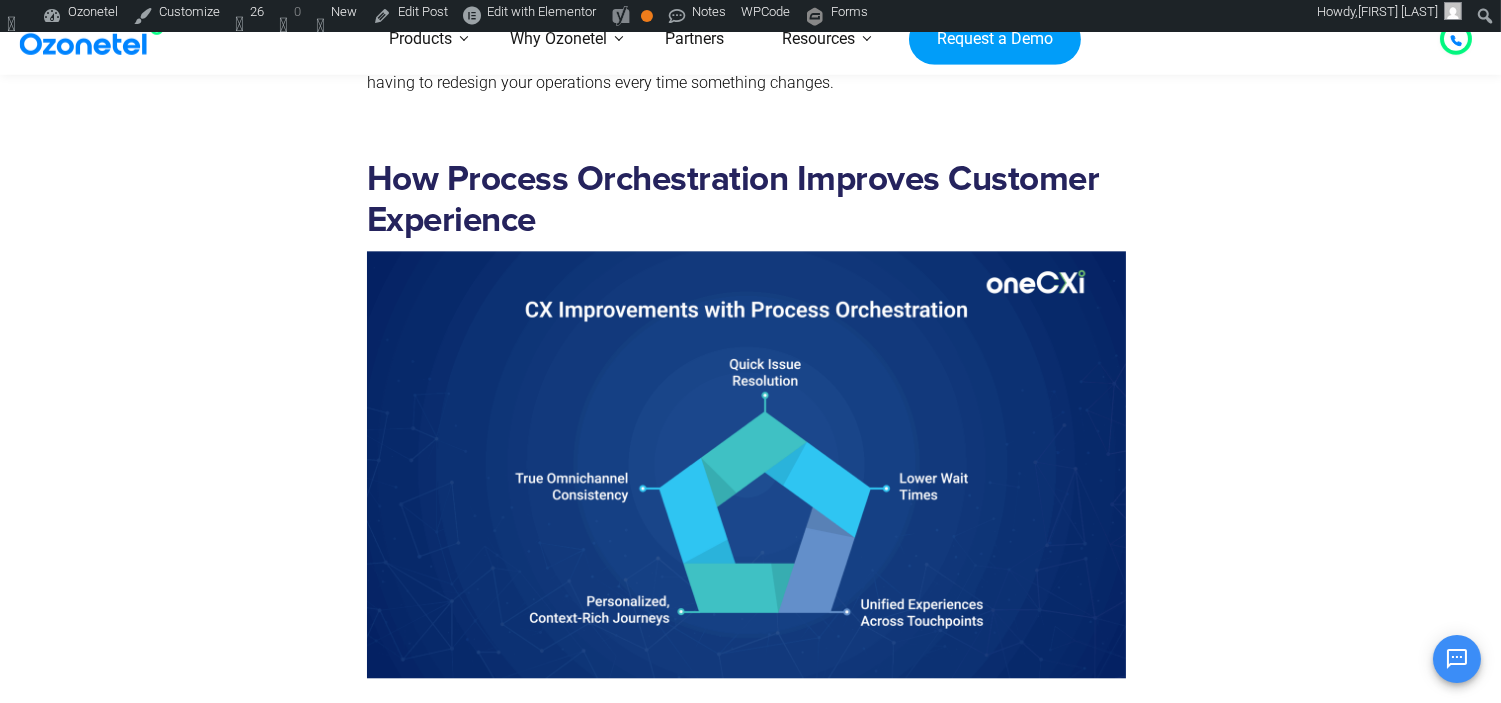 scroll, scrollTop: 8867, scrollLeft: 0, axis: vertical 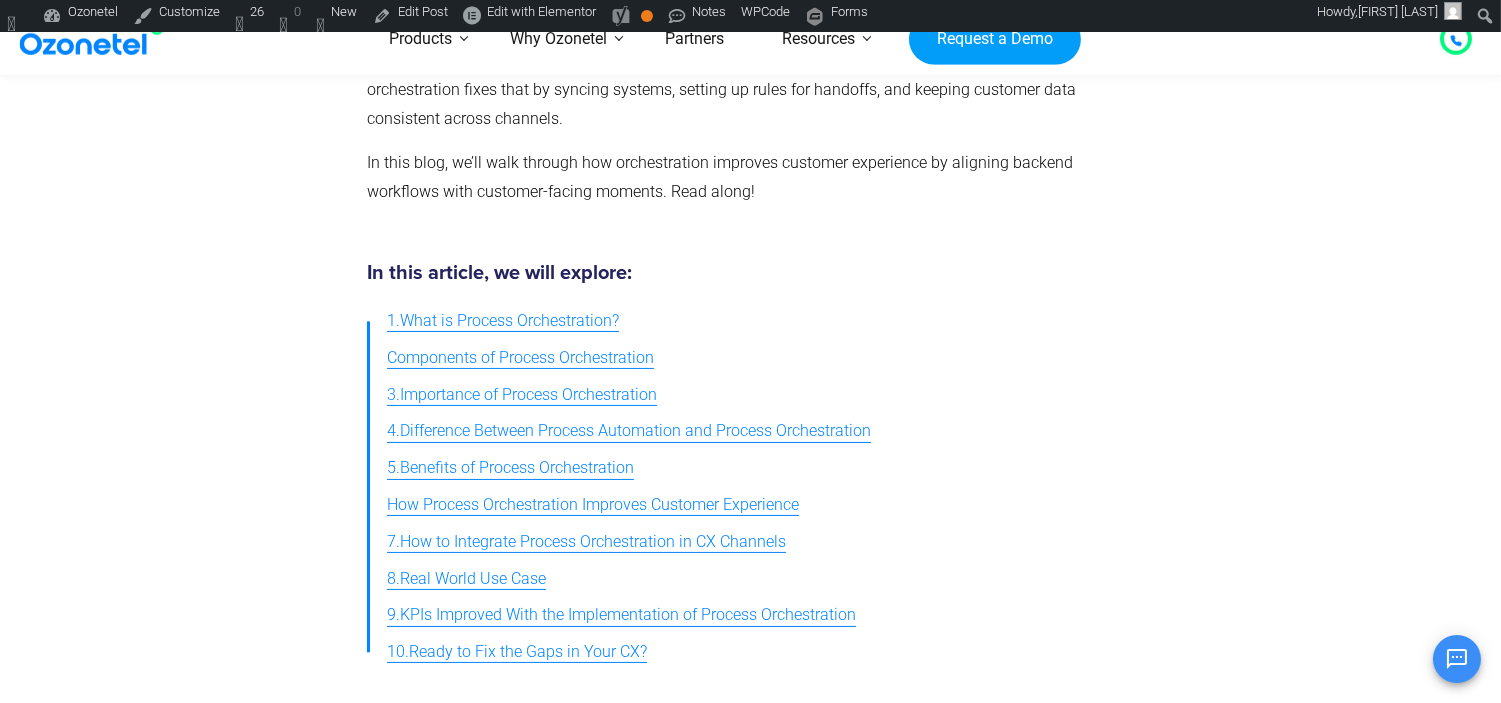 click on "7.How to Integrate Process Orchestration in CX Channels" at bounding box center [586, 542] 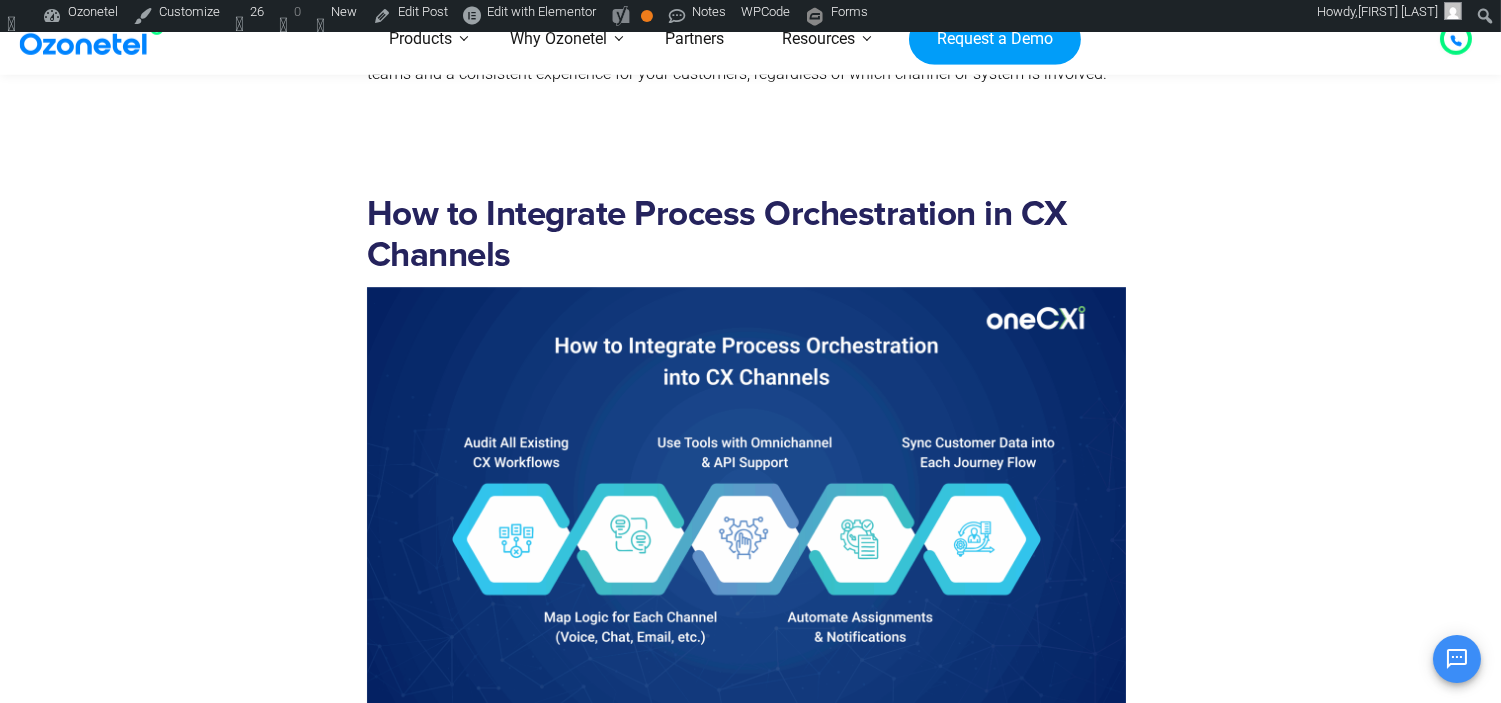 scroll, scrollTop: 11074, scrollLeft: 0, axis: vertical 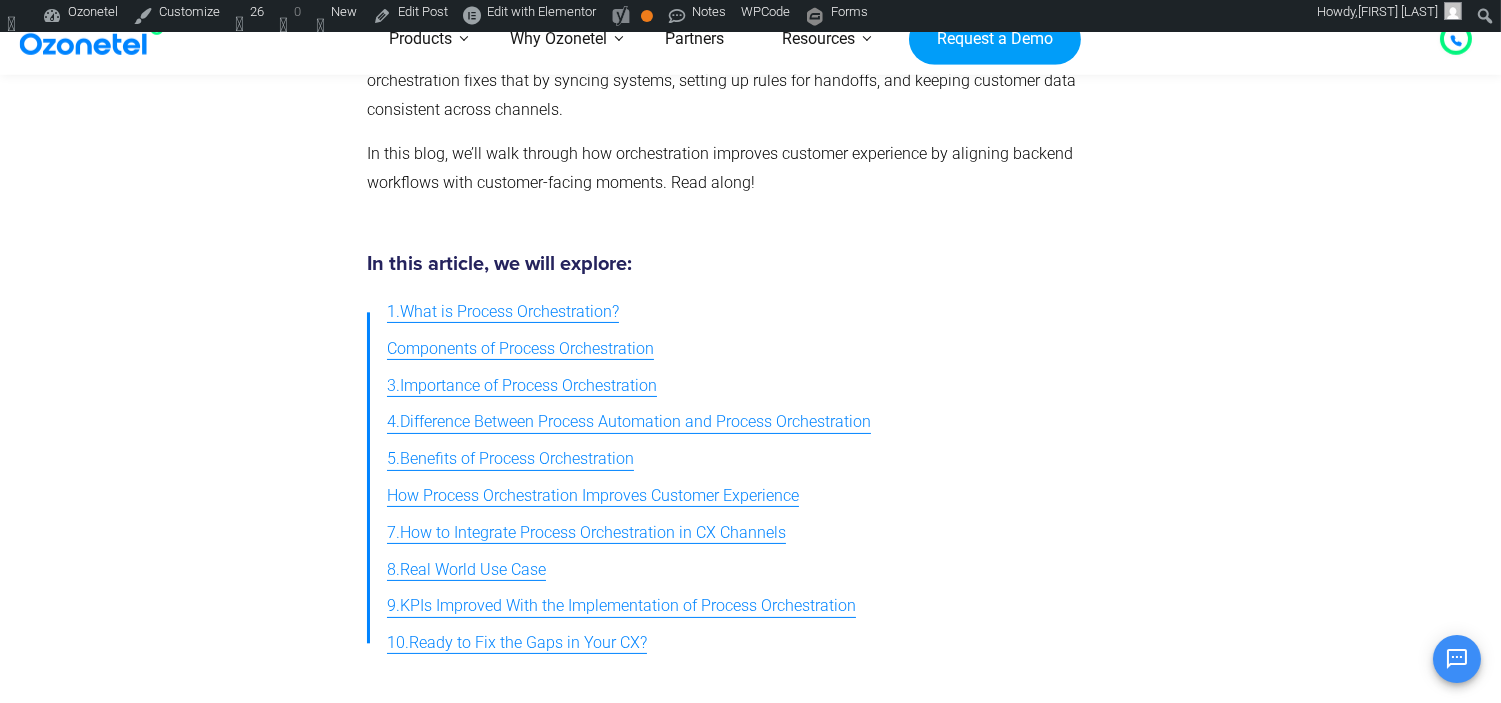 click on "8.Real World Use Case" at bounding box center [466, 570] 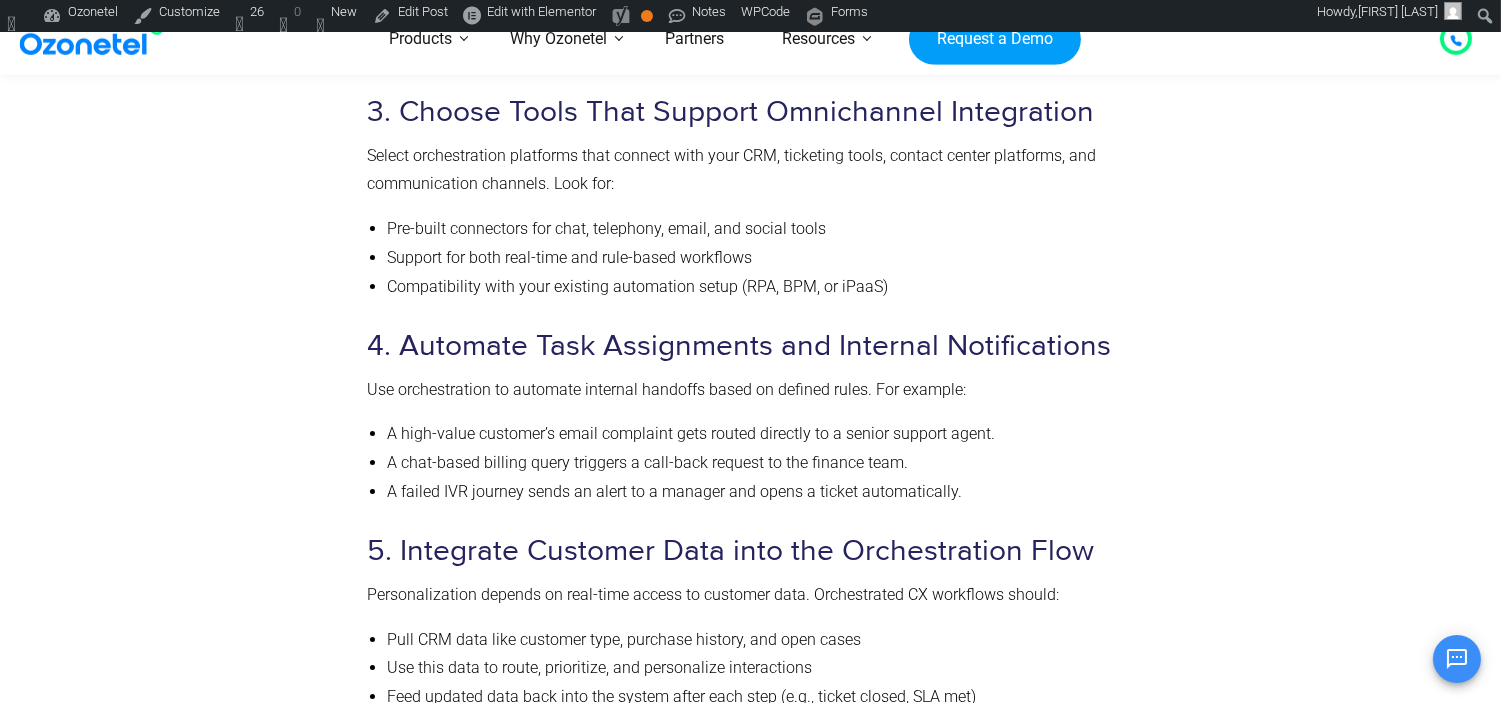 scroll, scrollTop: 12972, scrollLeft: 0, axis: vertical 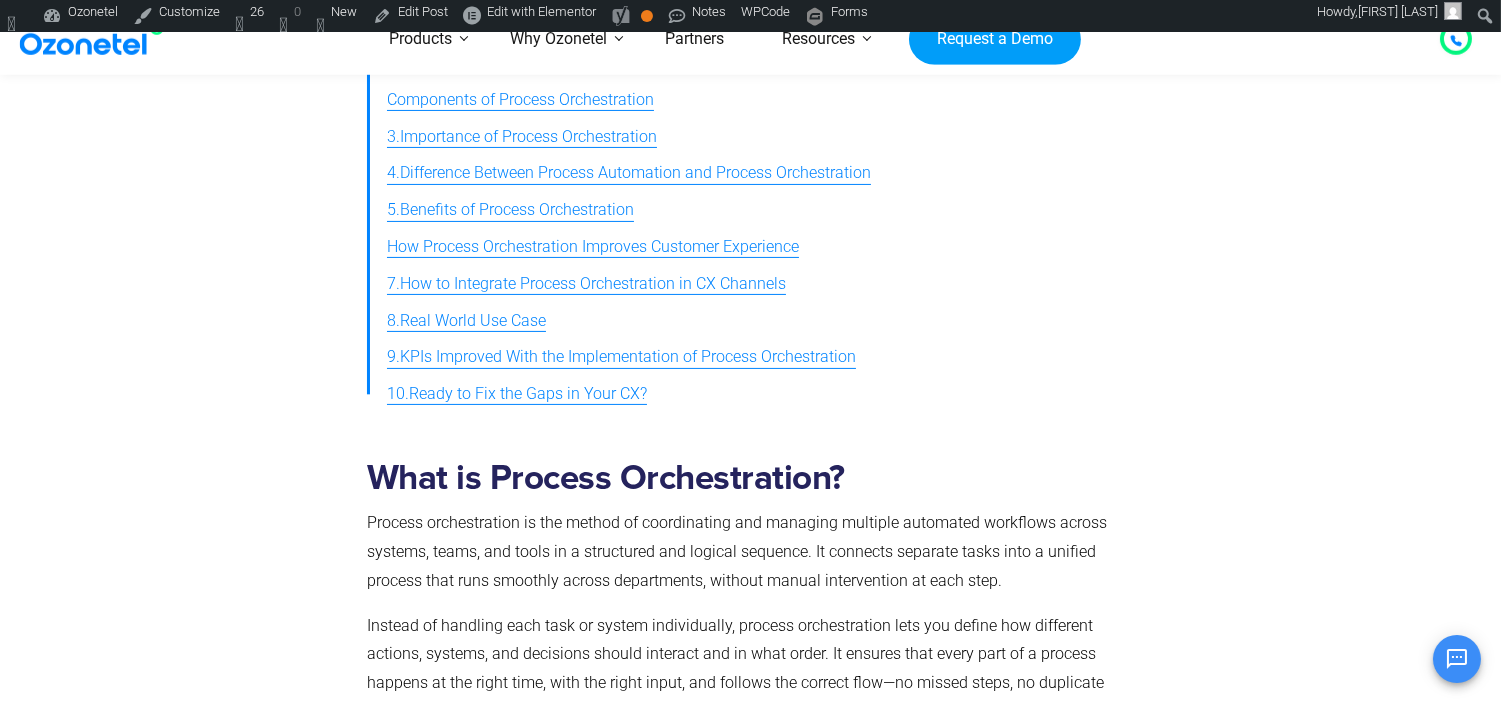 click on "9.KPIs Improved With the Implementation of Process Orchestration" at bounding box center [621, 357] 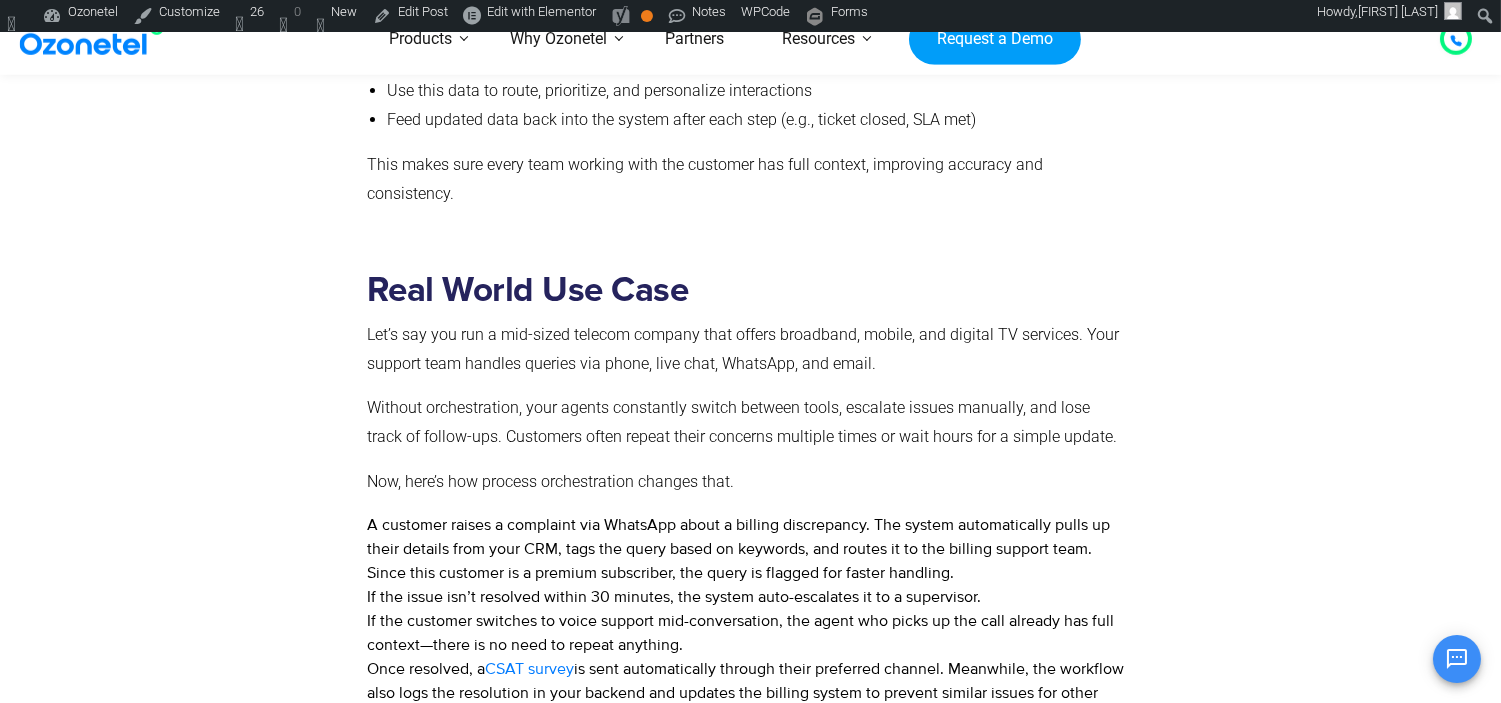 scroll, scrollTop: 13565, scrollLeft: 0, axis: vertical 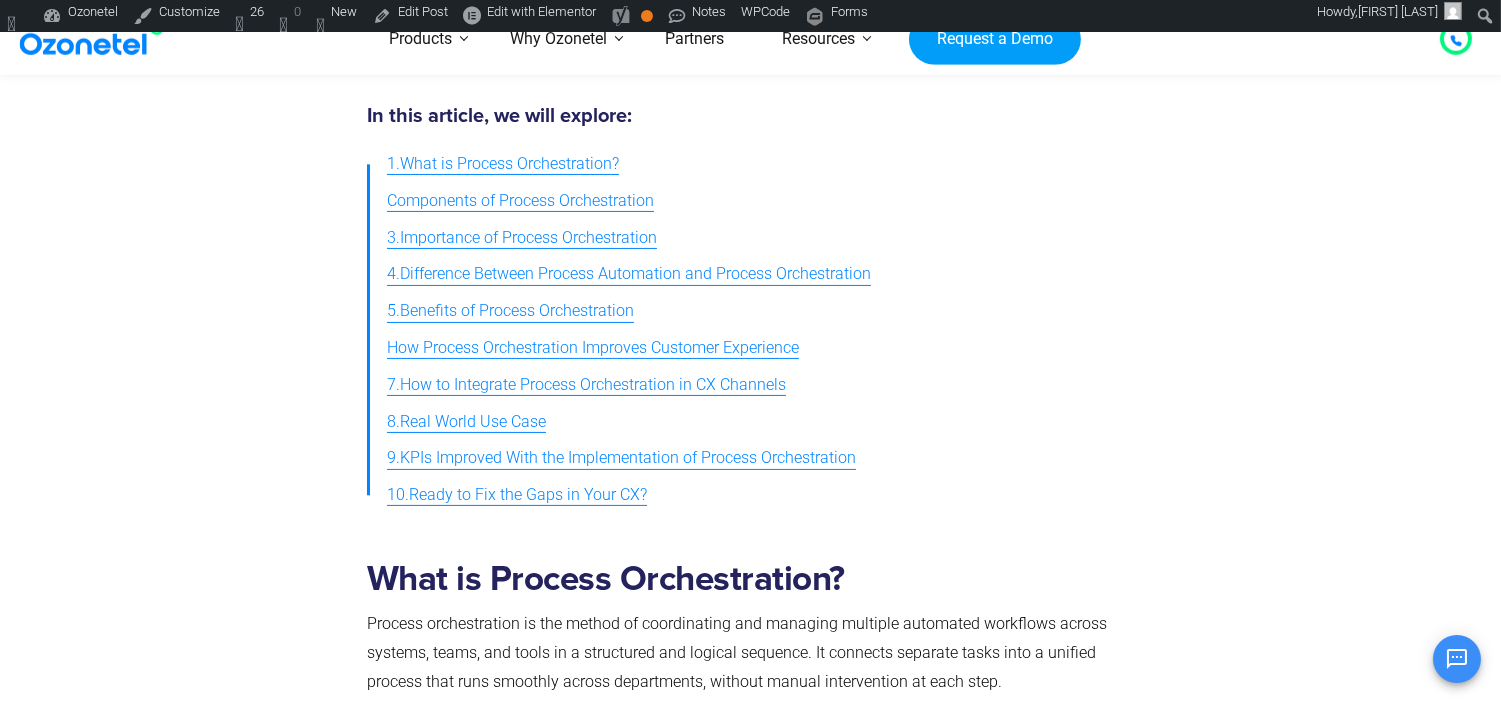 click on "10.Ready to Fix the Gaps in Your CX?" at bounding box center [517, 495] 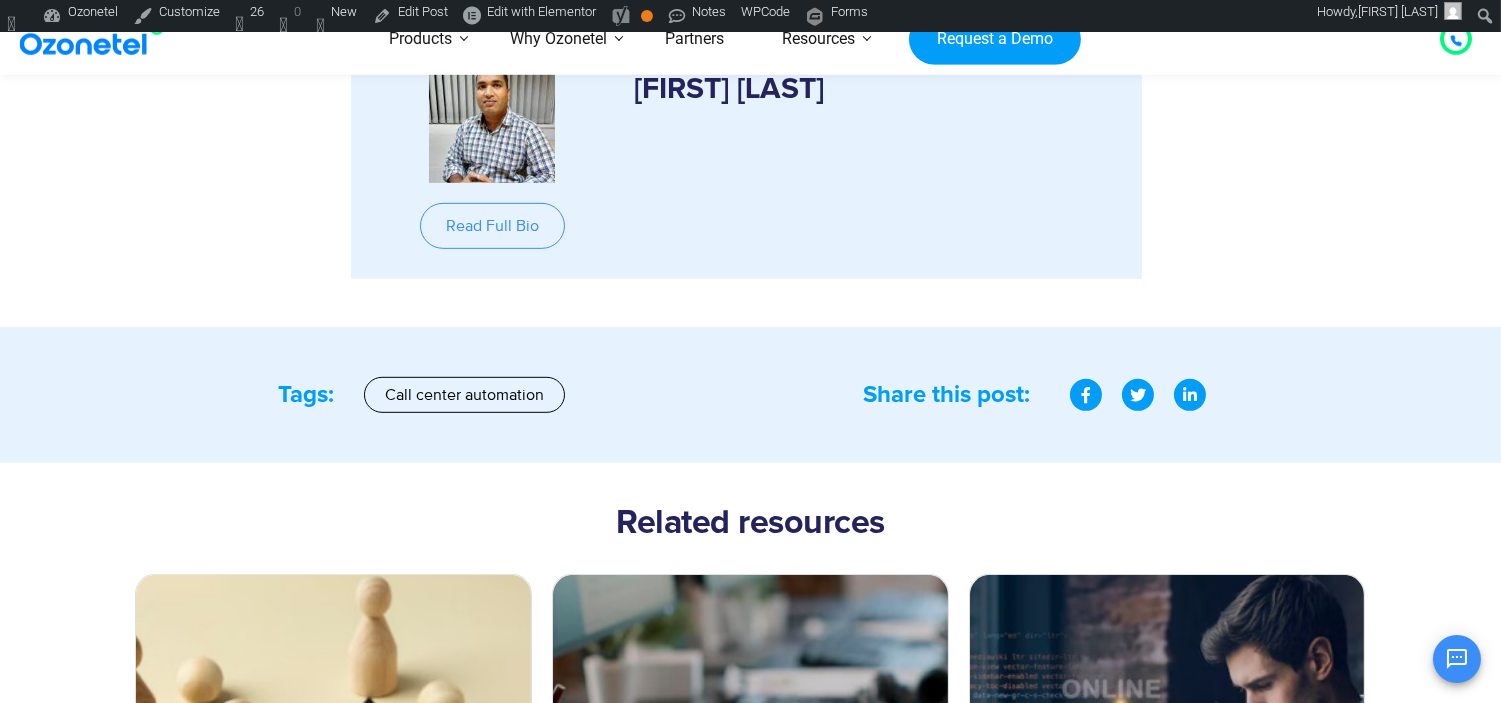 scroll, scrollTop: 15288, scrollLeft: 0, axis: vertical 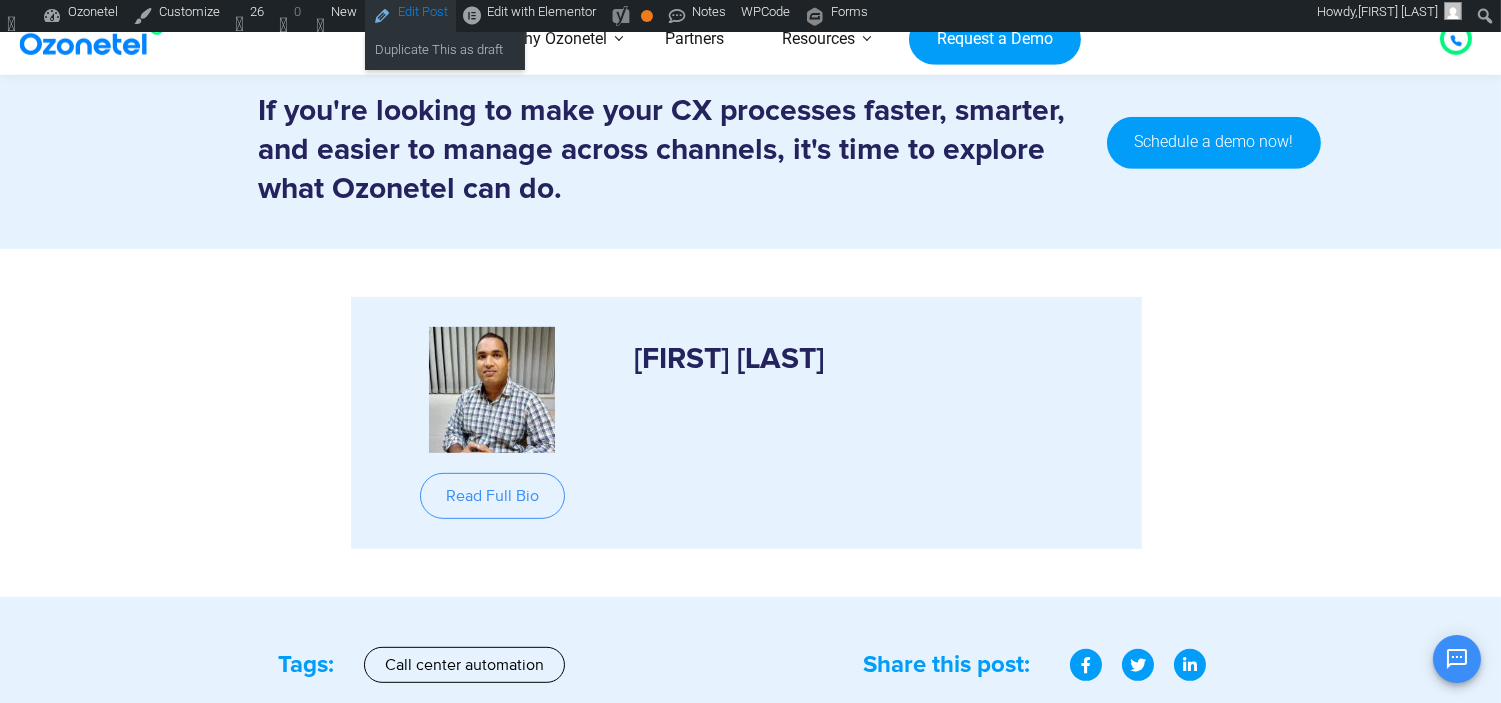 click on "Edit Post" at bounding box center [410, 16] 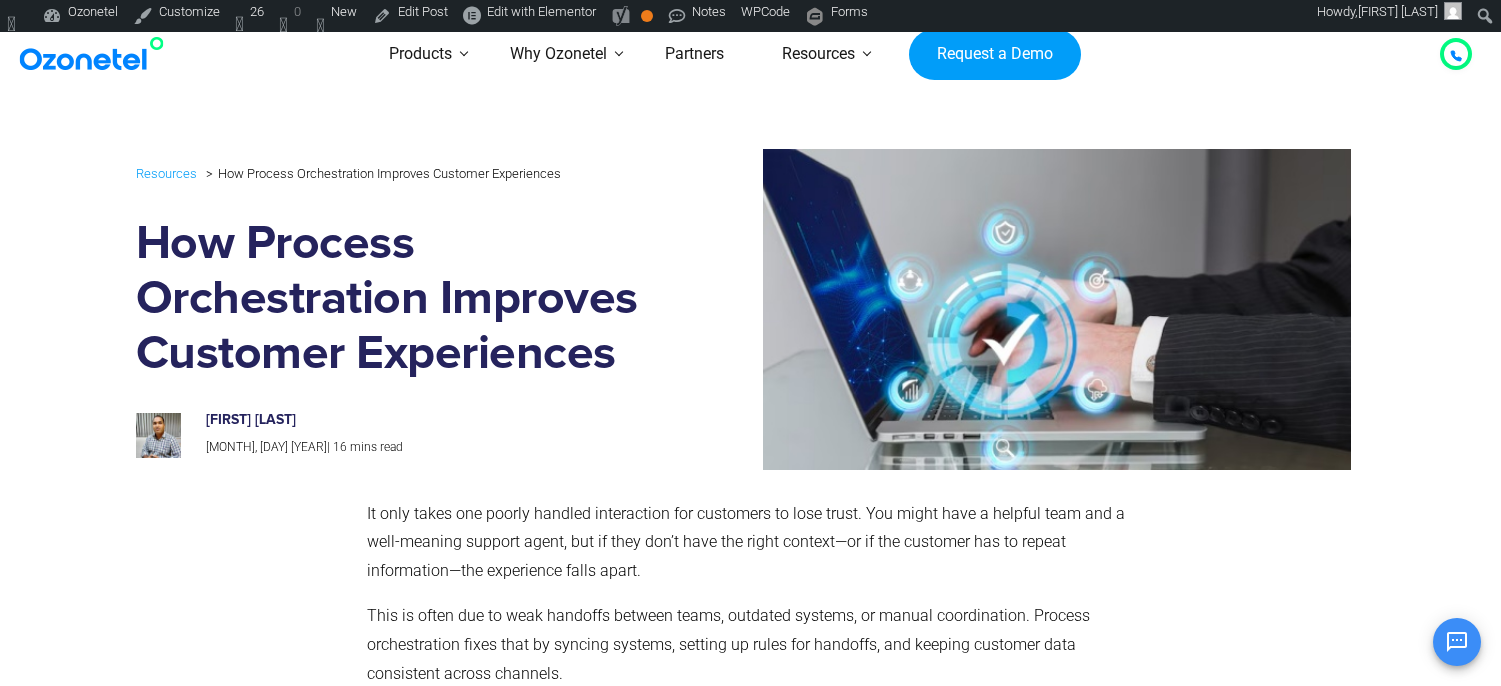 scroll, scrollTop: 0, scrollLeft: 0, axis: both 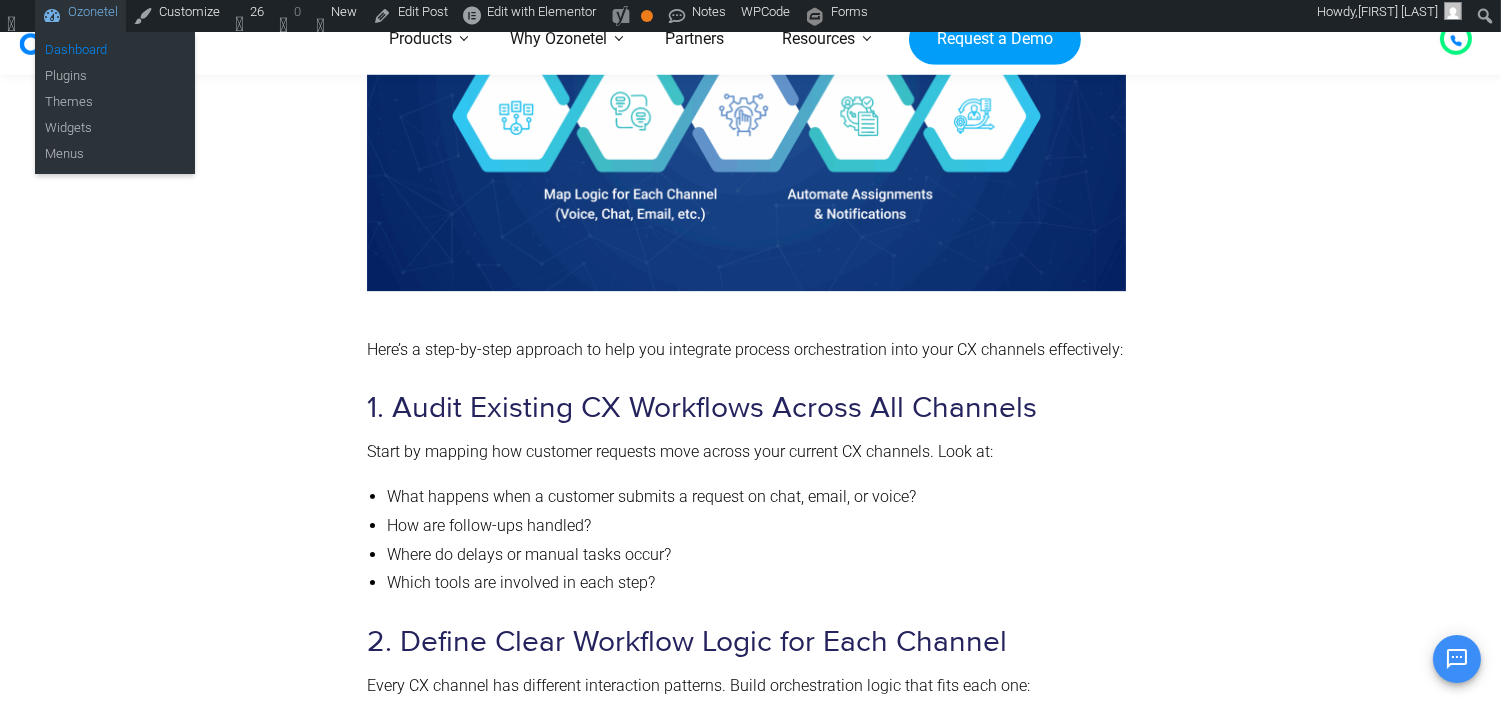 click on "Dashboard" at bounding box center [115, 51] 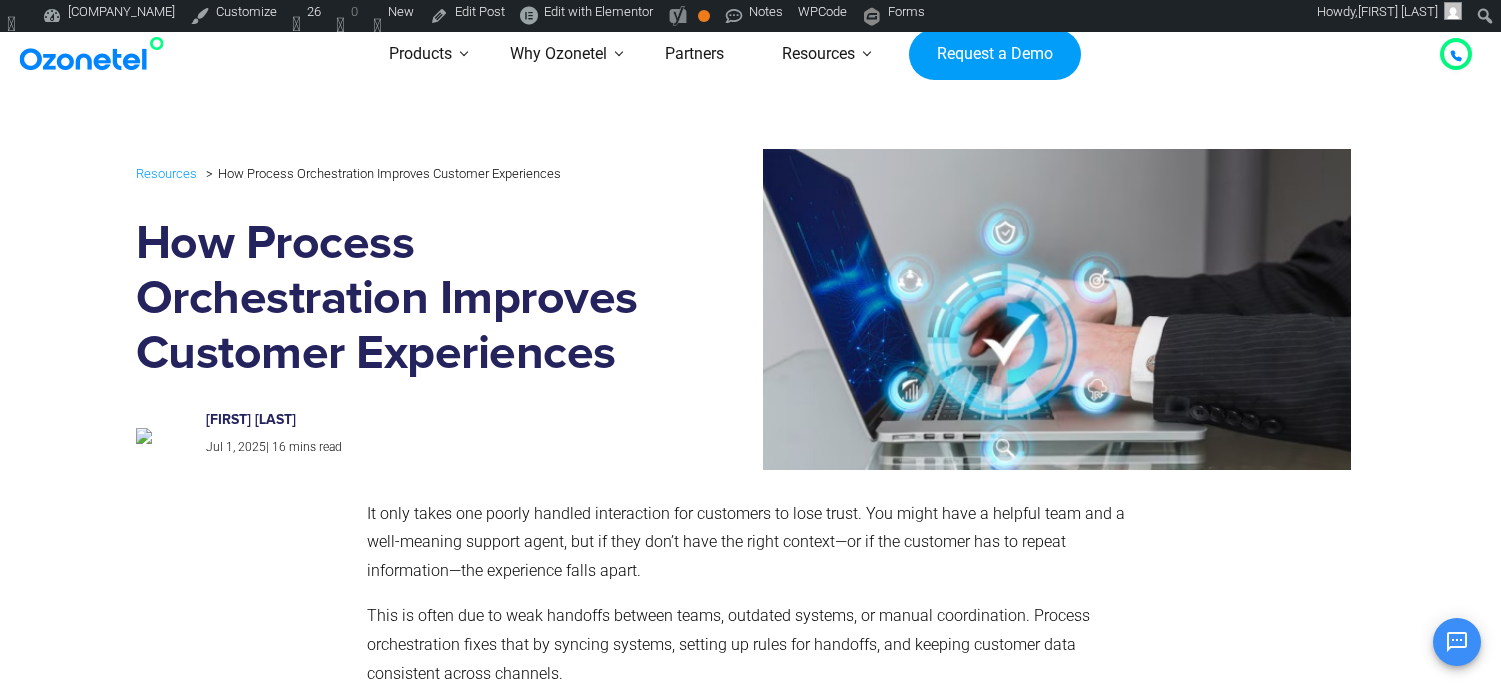 scroll, scrollTop: 0, scrollLeft: 0, axis: both 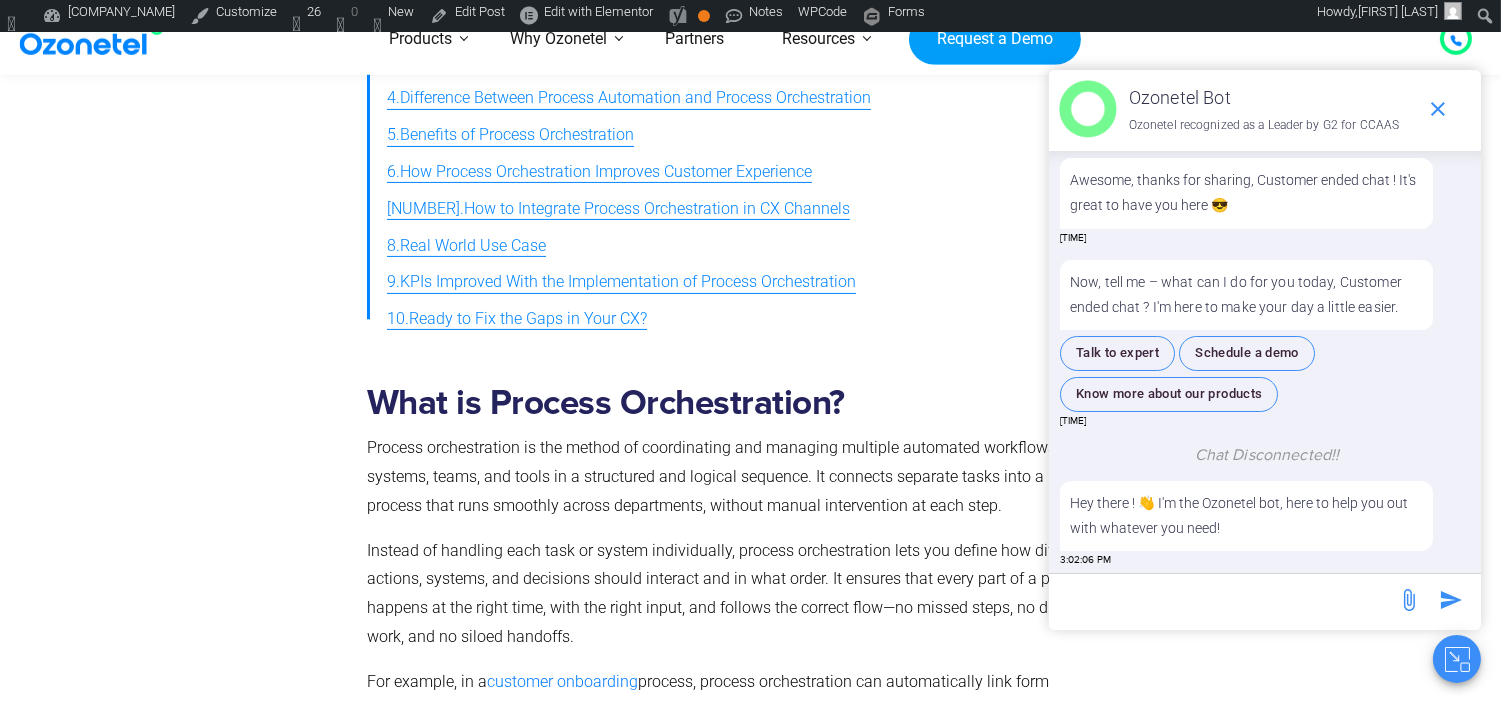 click at bounding box center (1457, 659) 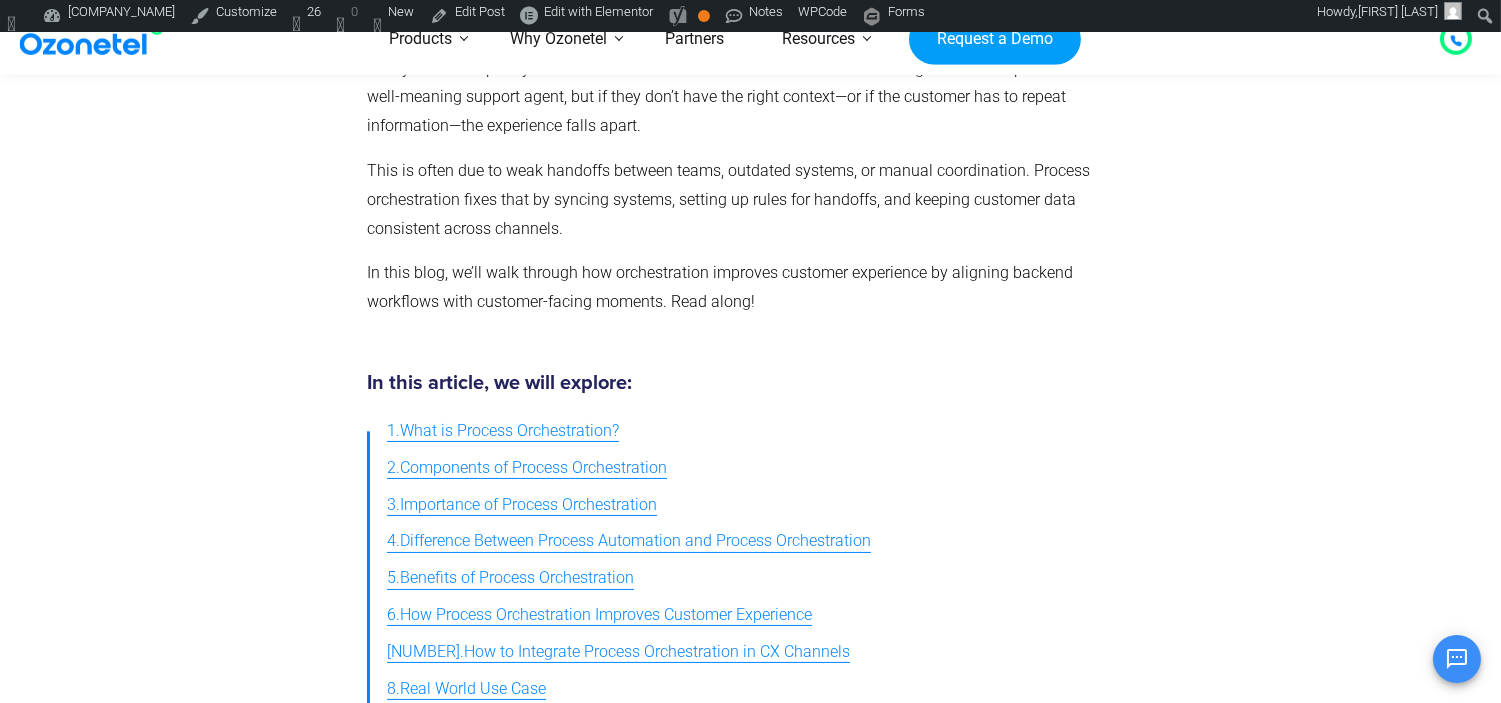 scroll, scrollTop: 444, scrollLeft: 0, axis: vertical 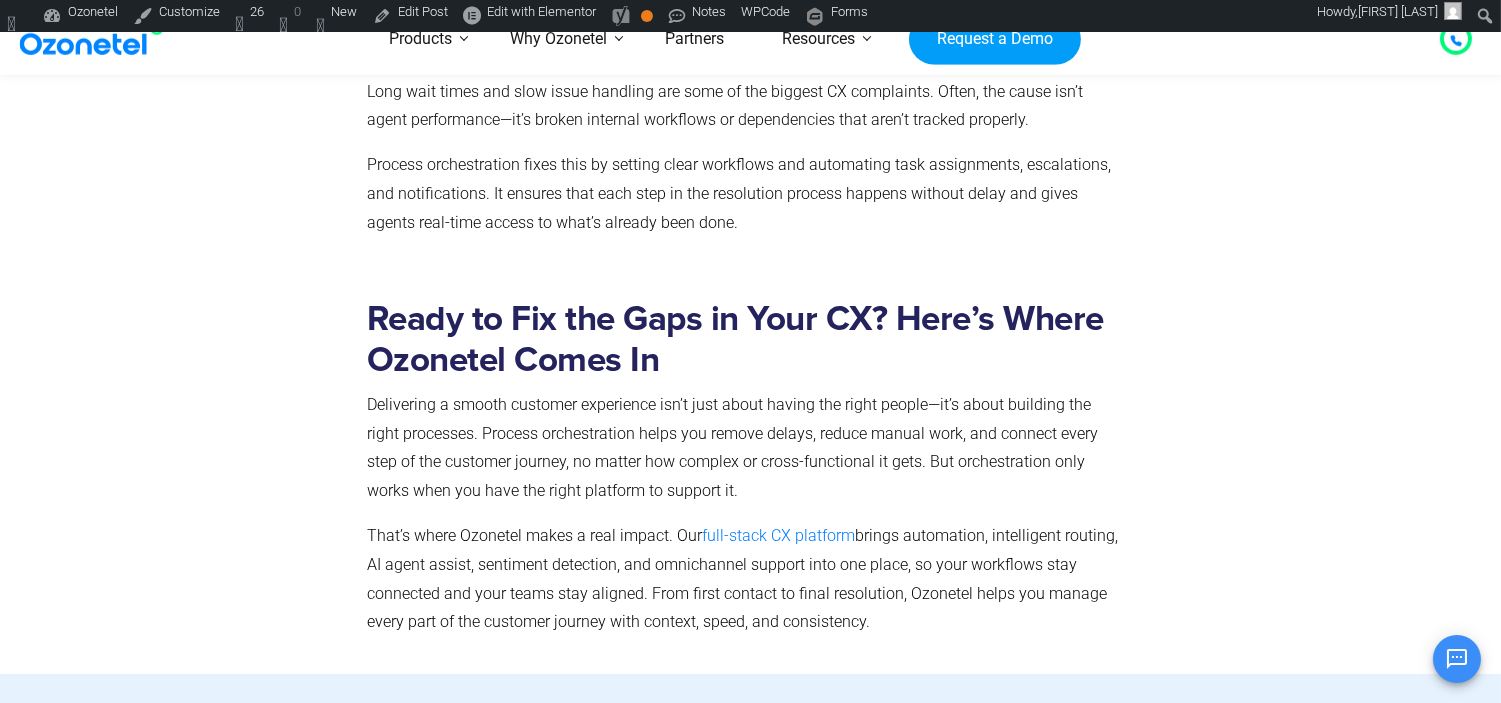 click at bounding box center [96, 39] 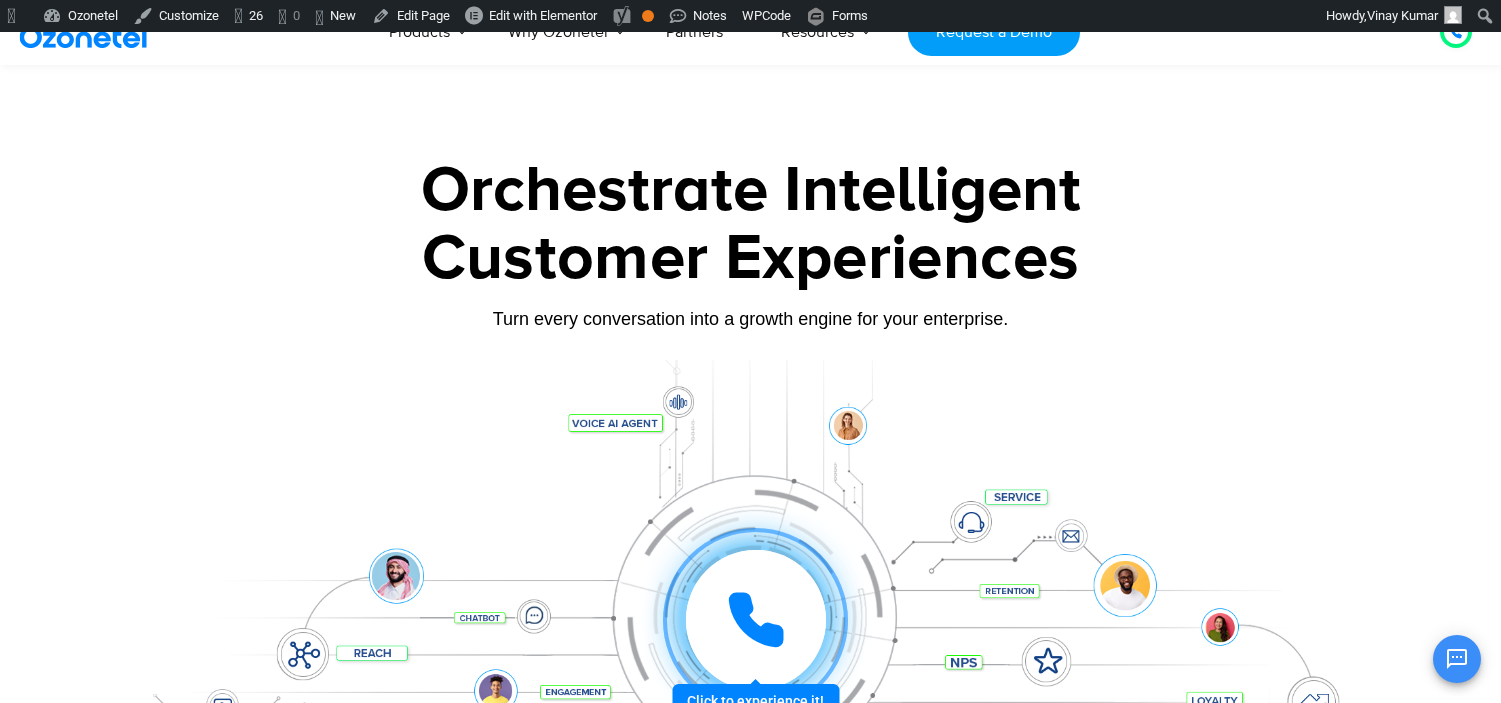 scroll, scrollTop: 222, scrollLeft: 0, axis: vertical 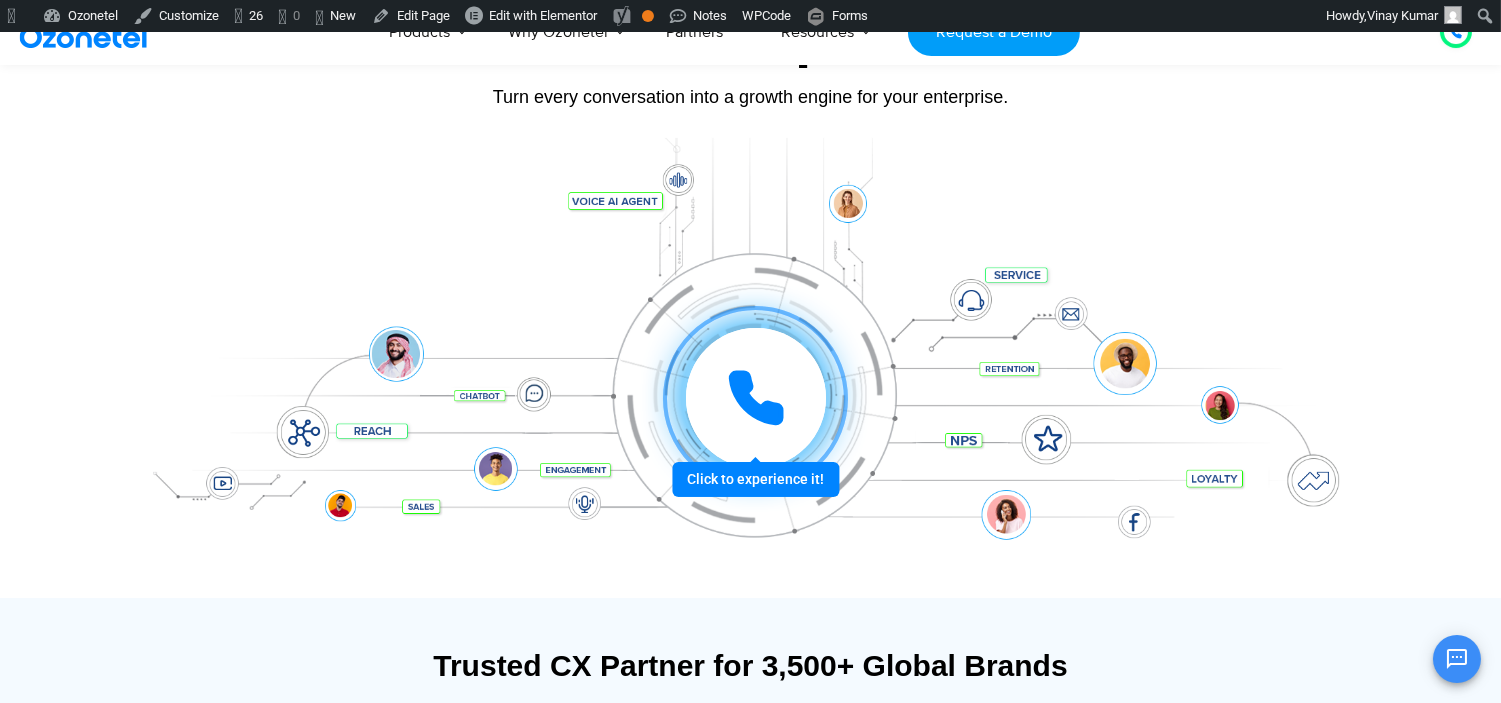 click at bounding box center (756, 398) 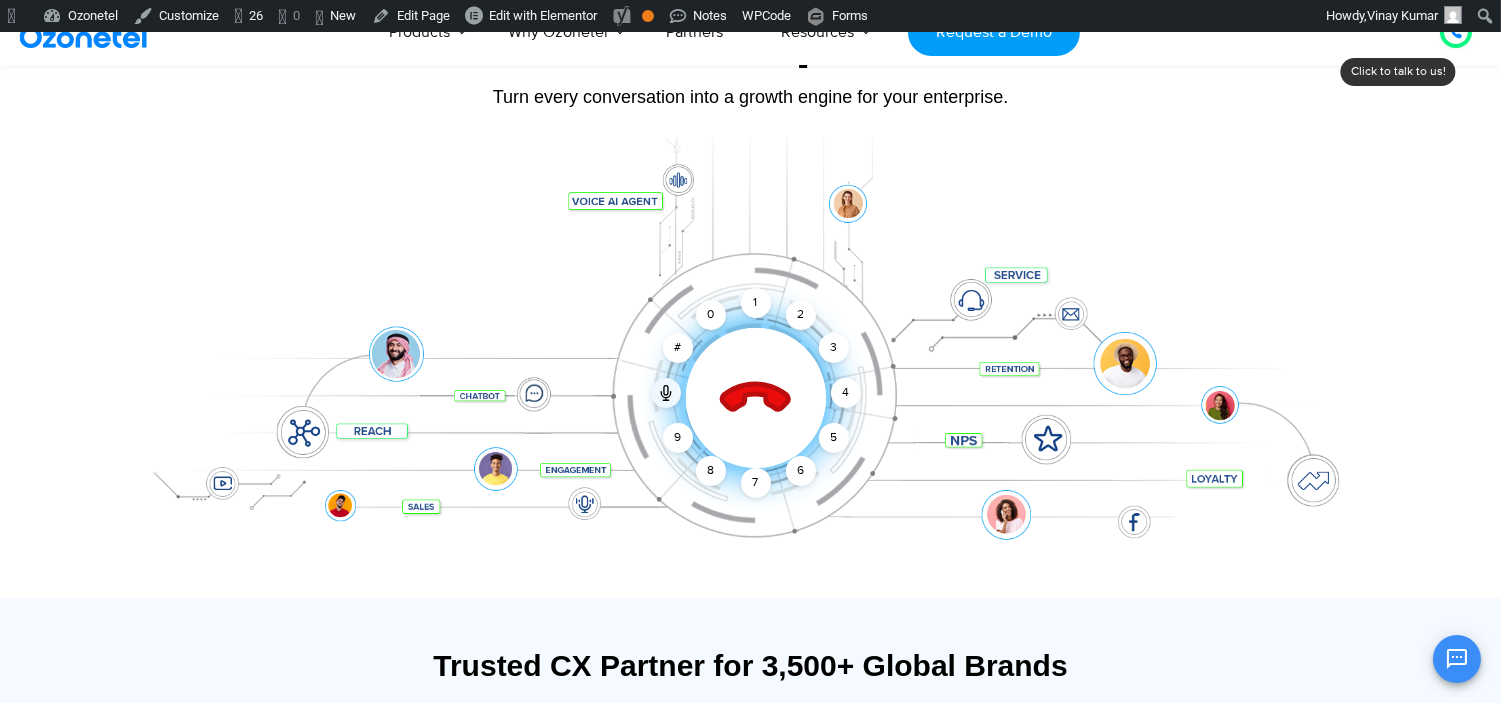 click at bounding box center (756, 398) 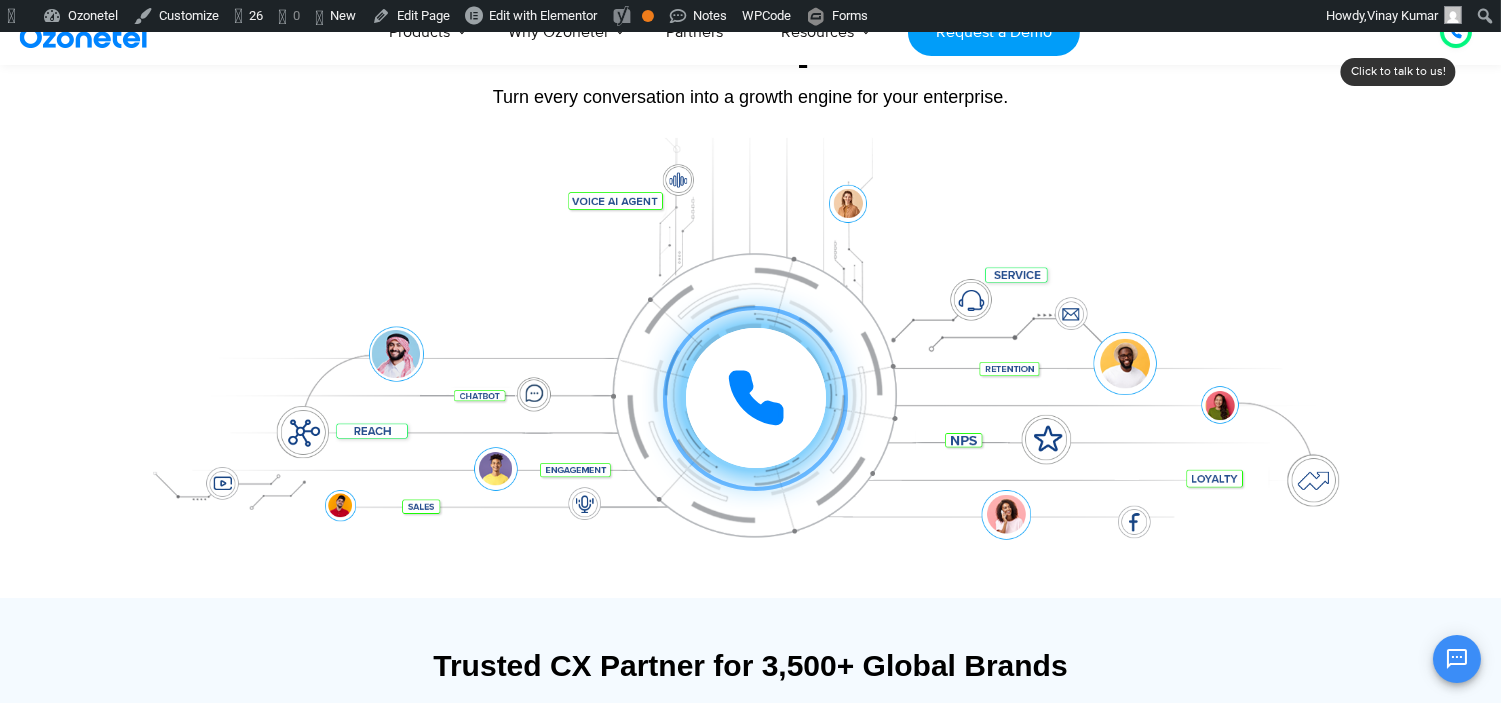 click at bounding box center (756, 398) 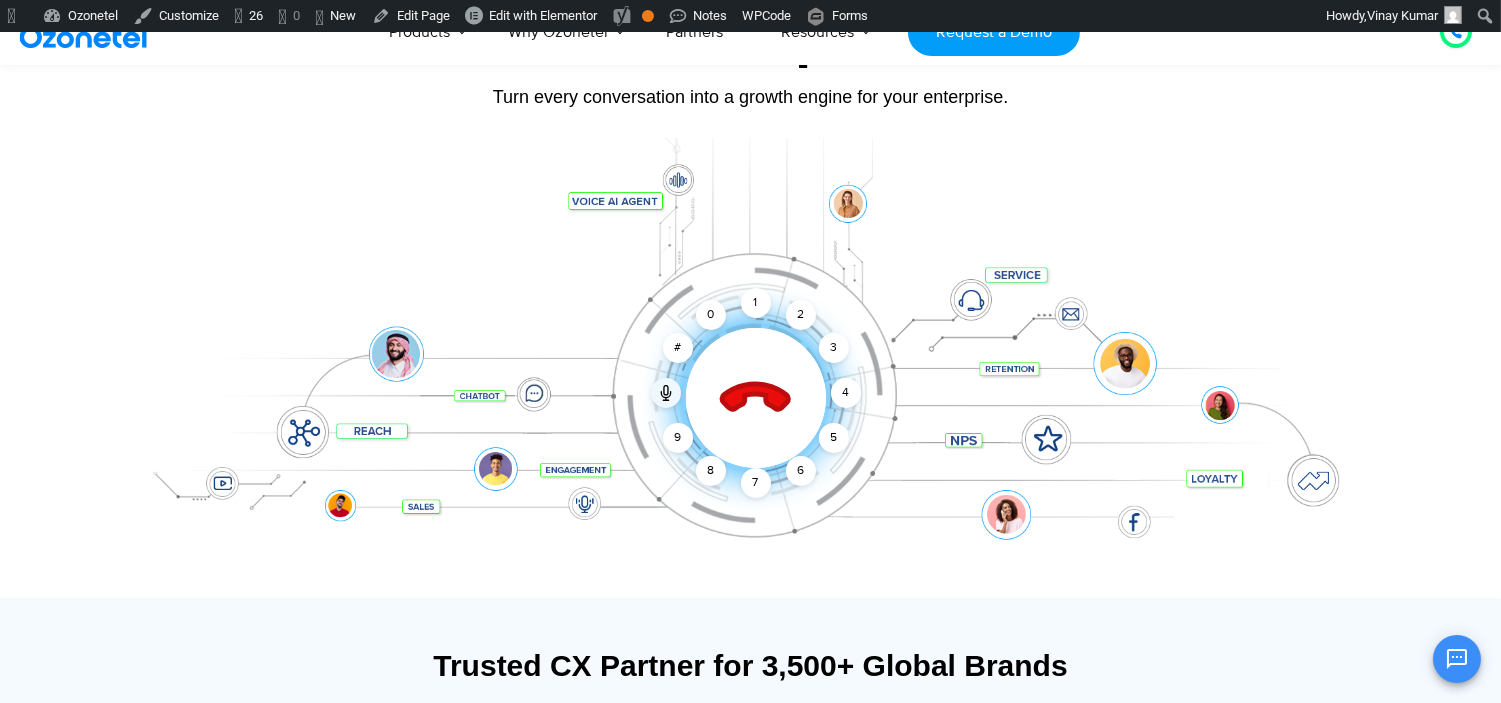click at bounding box center [756, 398] 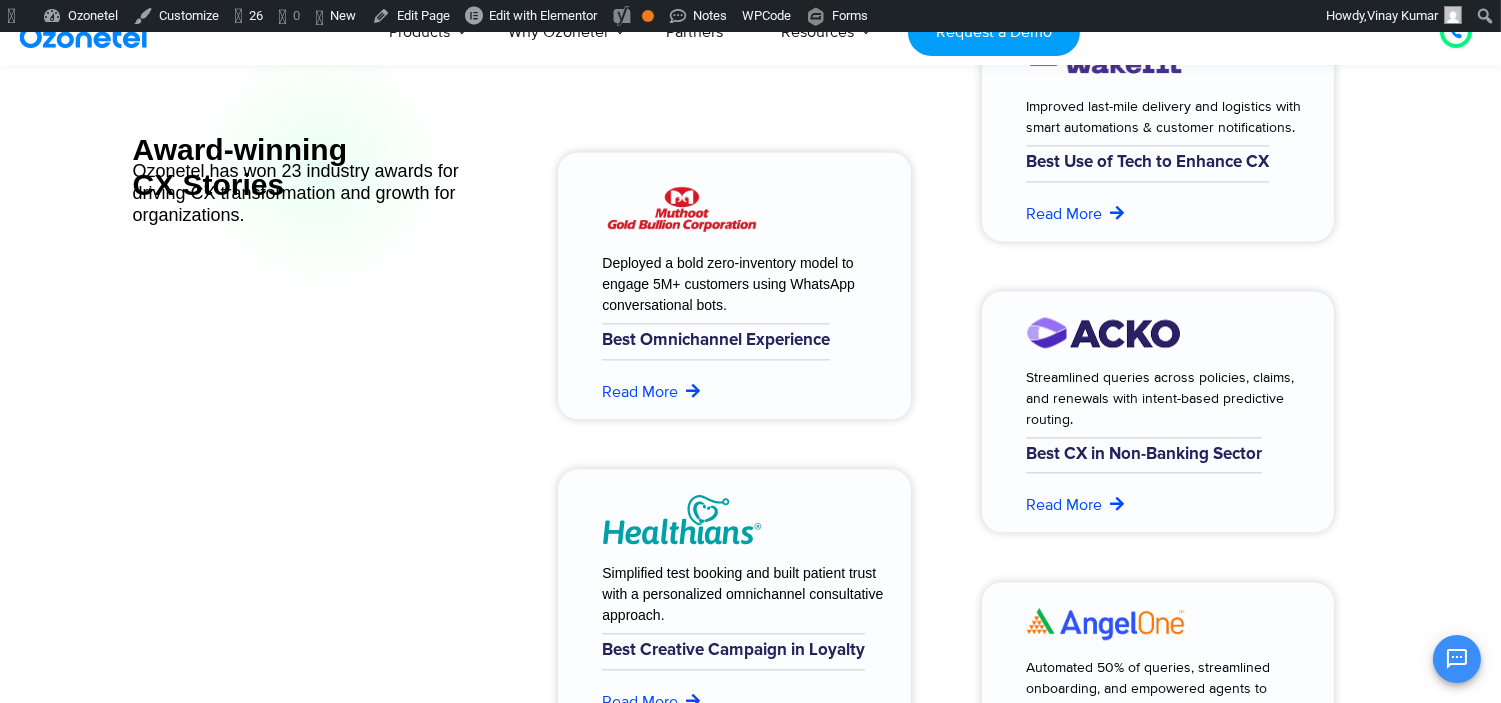 scroll, scrollTop: 8333, scrollLeft: 0, axis: vertical 